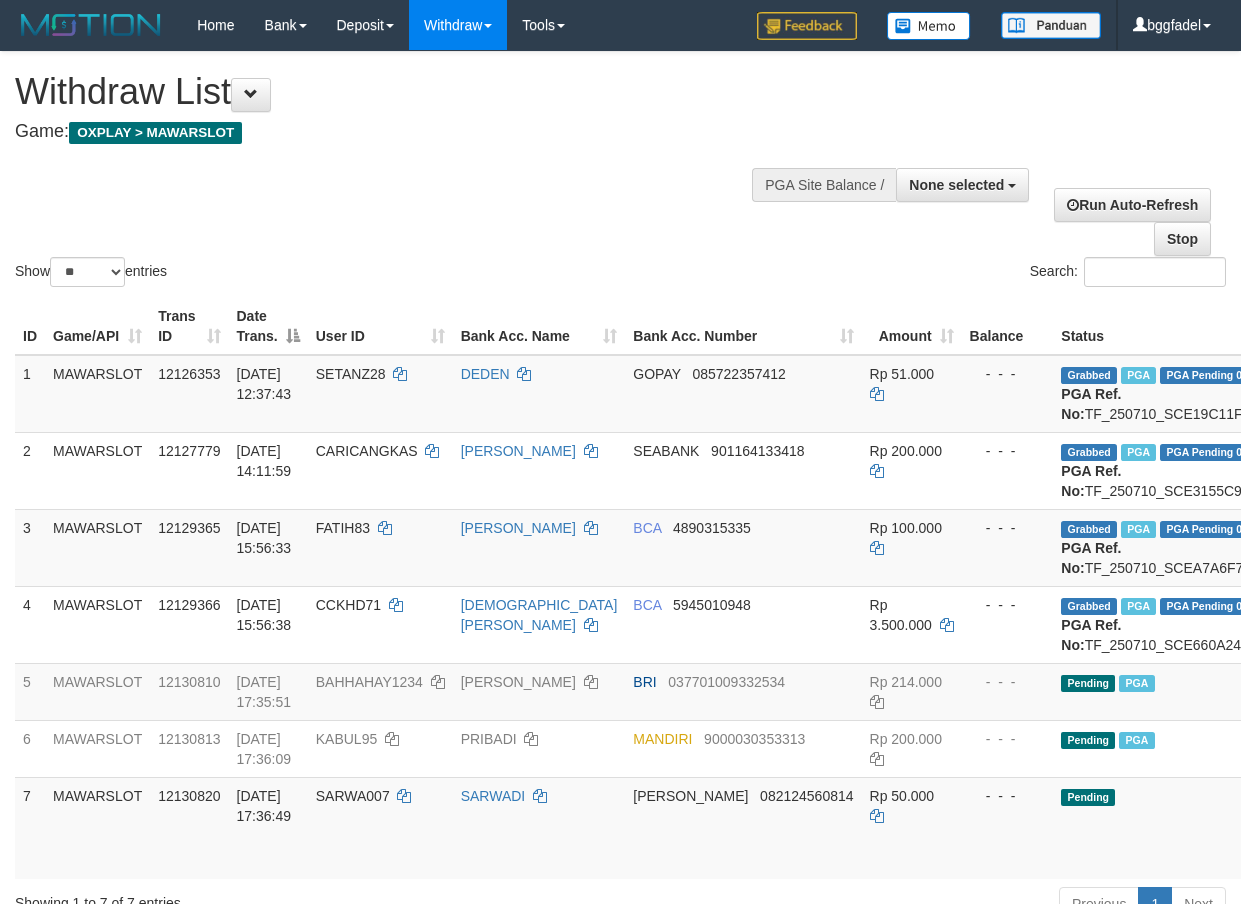 select 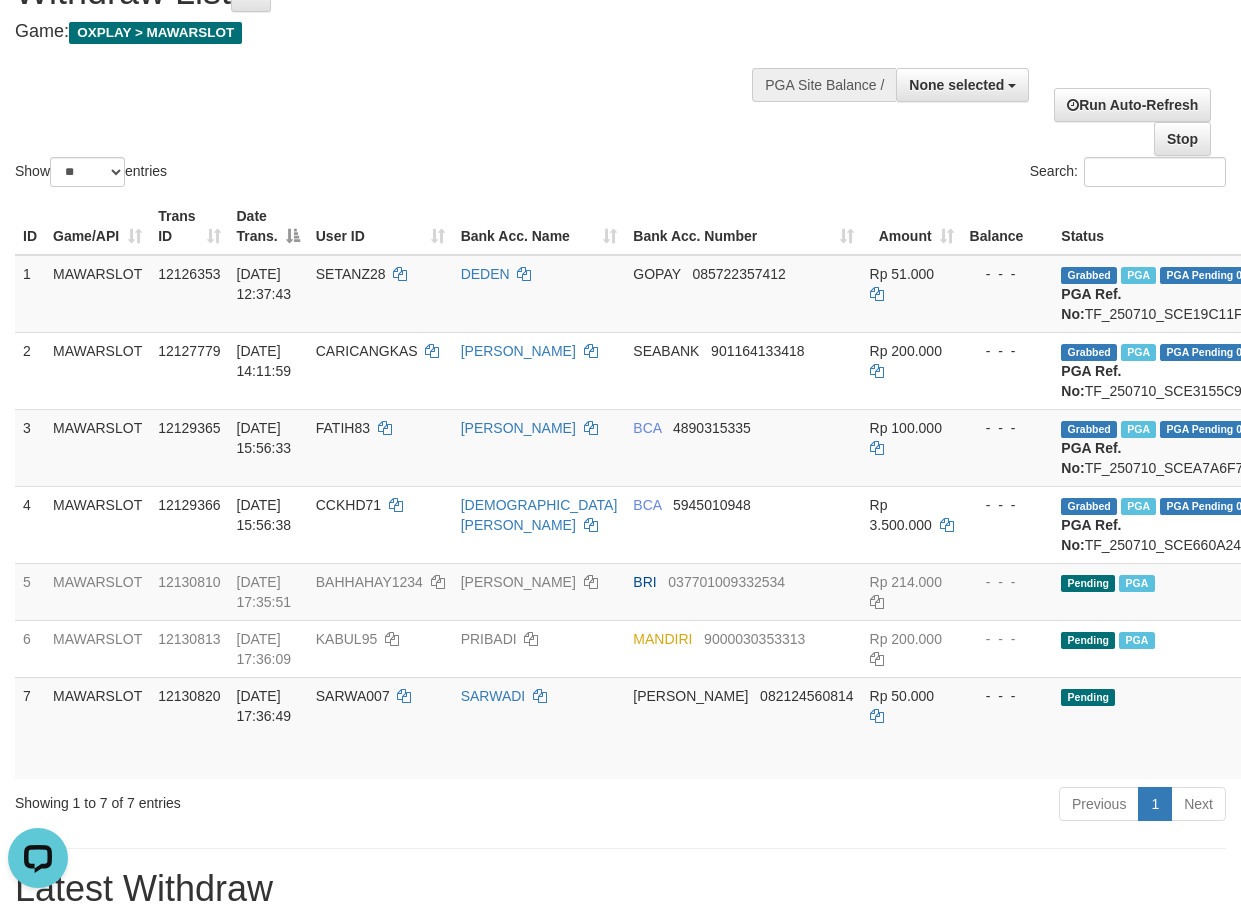 scroll, scrollTop: 0, scrollLeft: 0, axis: both 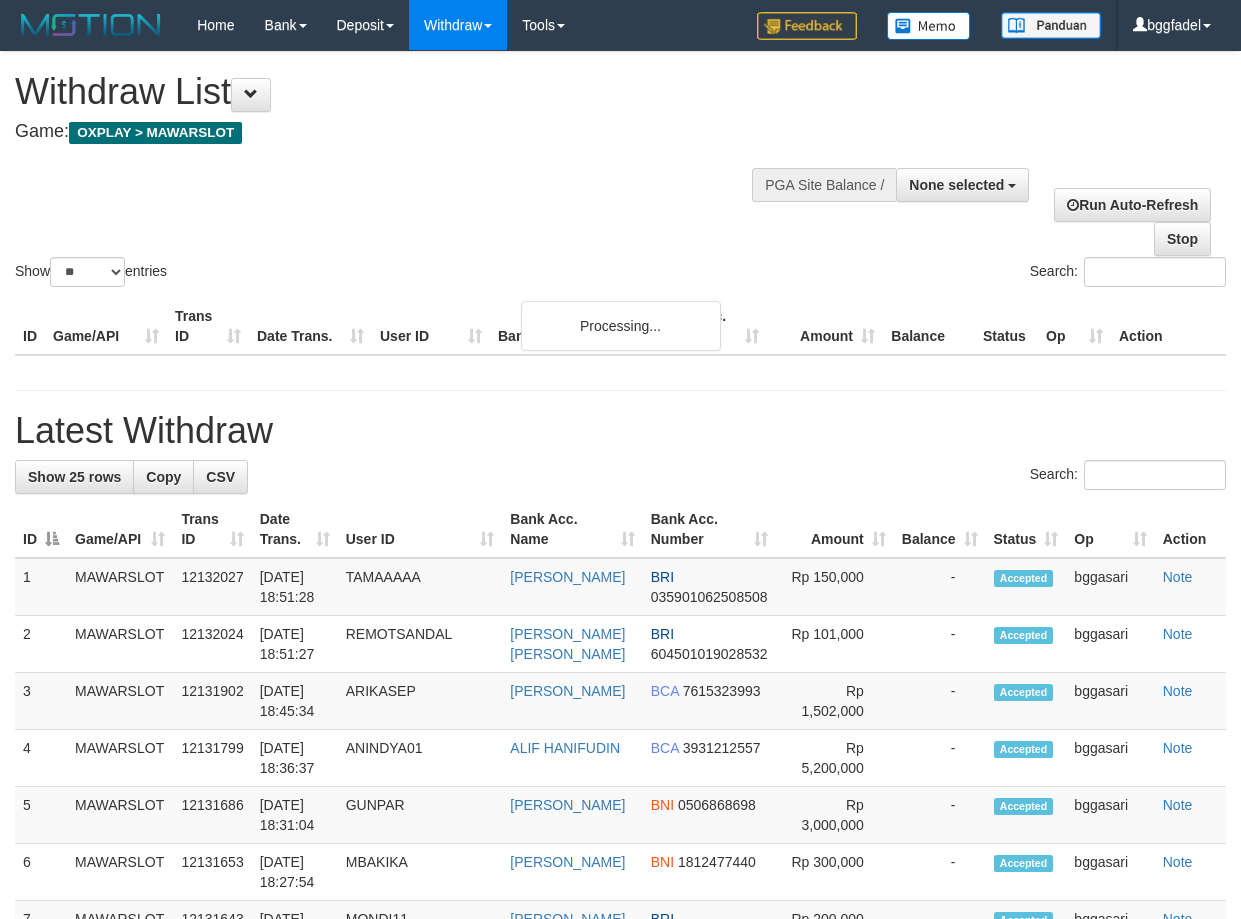 select 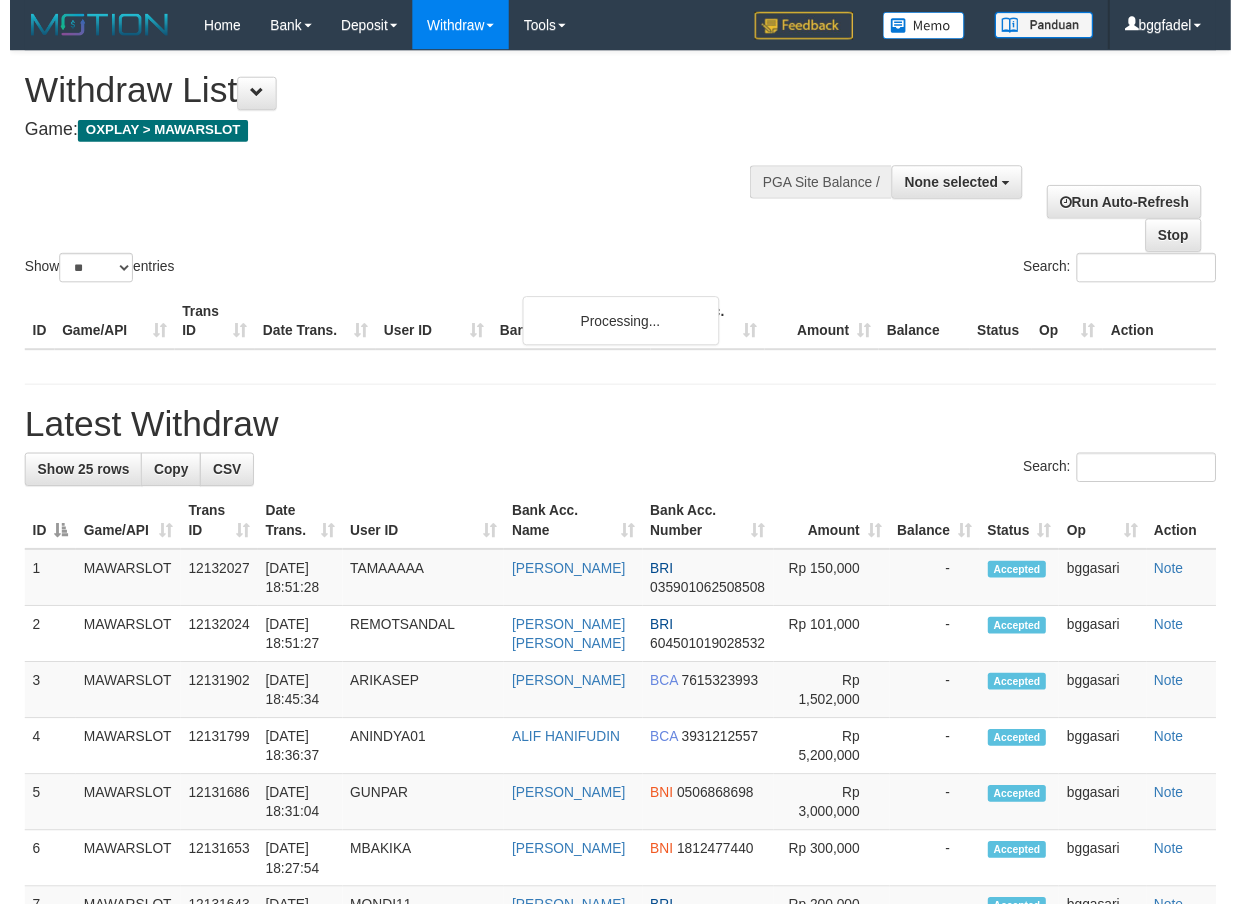 scroll, scrollTop: 101, scrollLeft: 0, axis: vertical 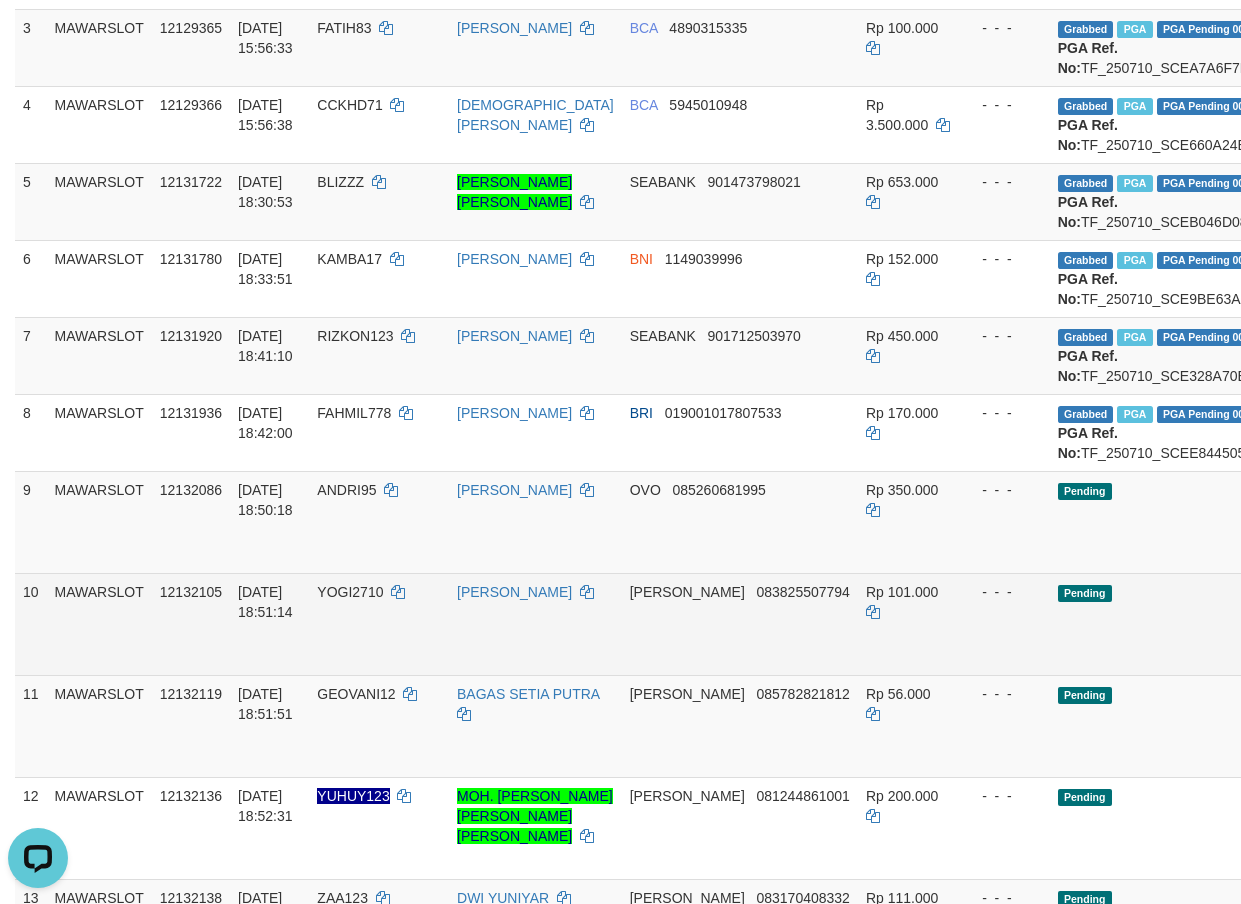click on "Pending" at bounding box center (1242, 624) 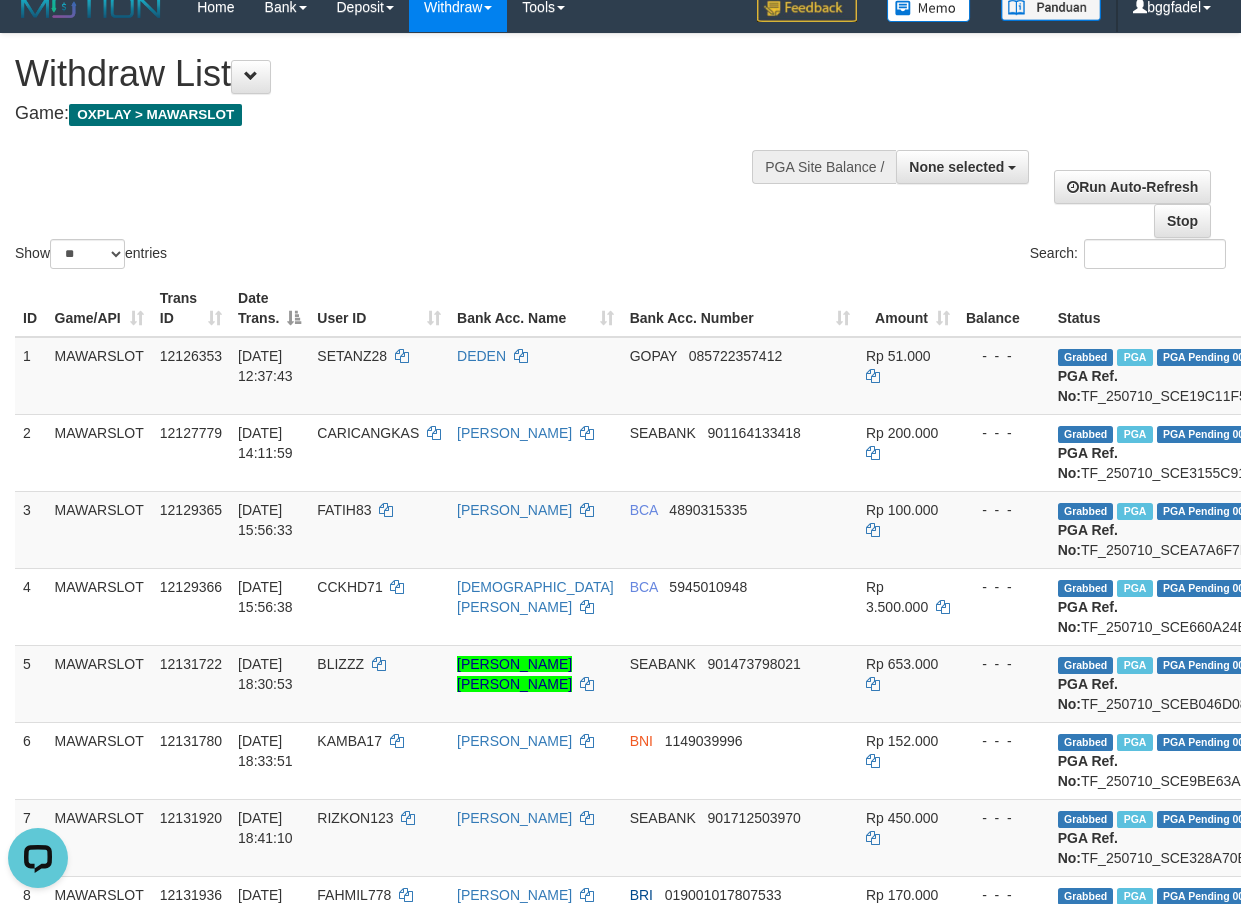 scroll, scrollTop: 0, scrollLeft: 0, axis: both 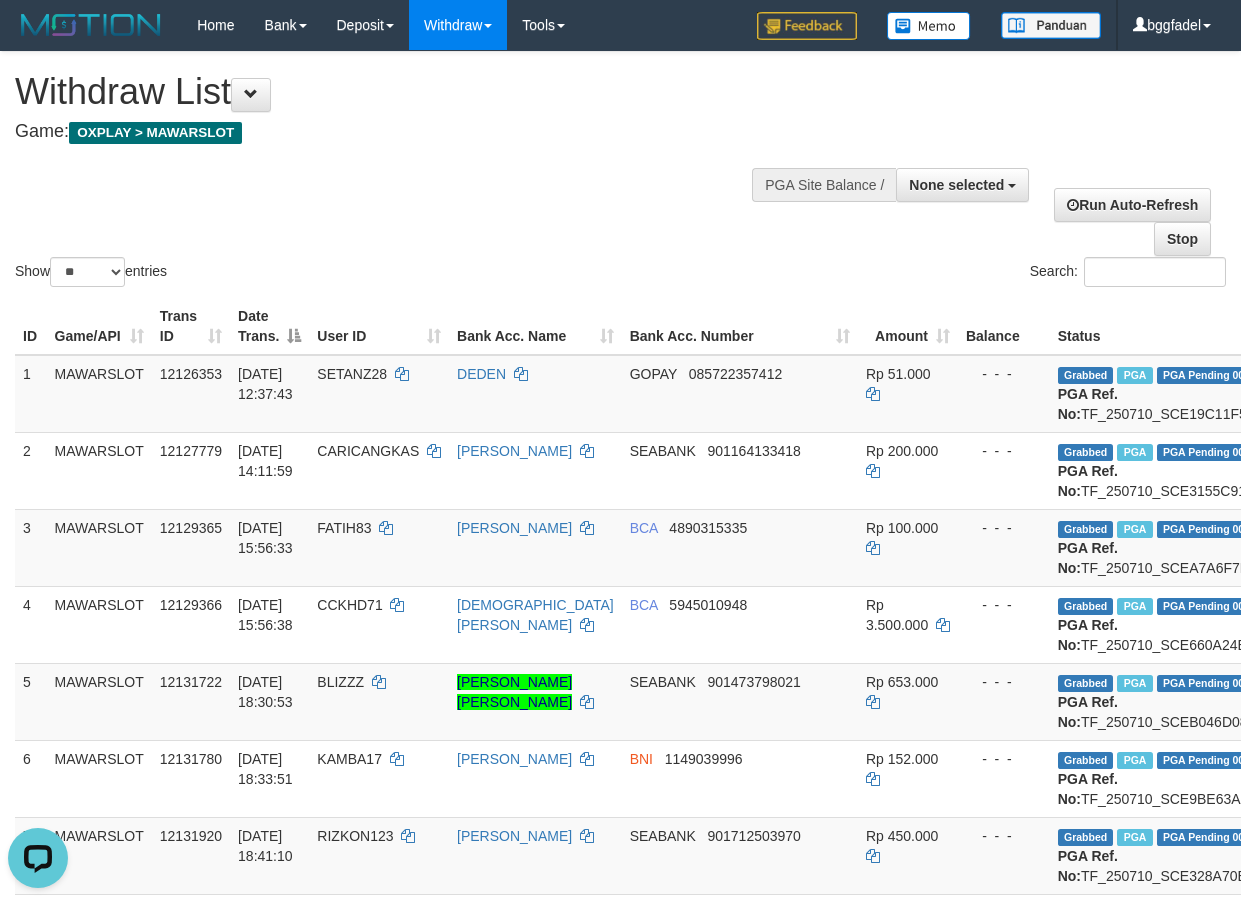click on "Game:   OXPLAY > MAWARSLOT" at bounding box center [411, 132] 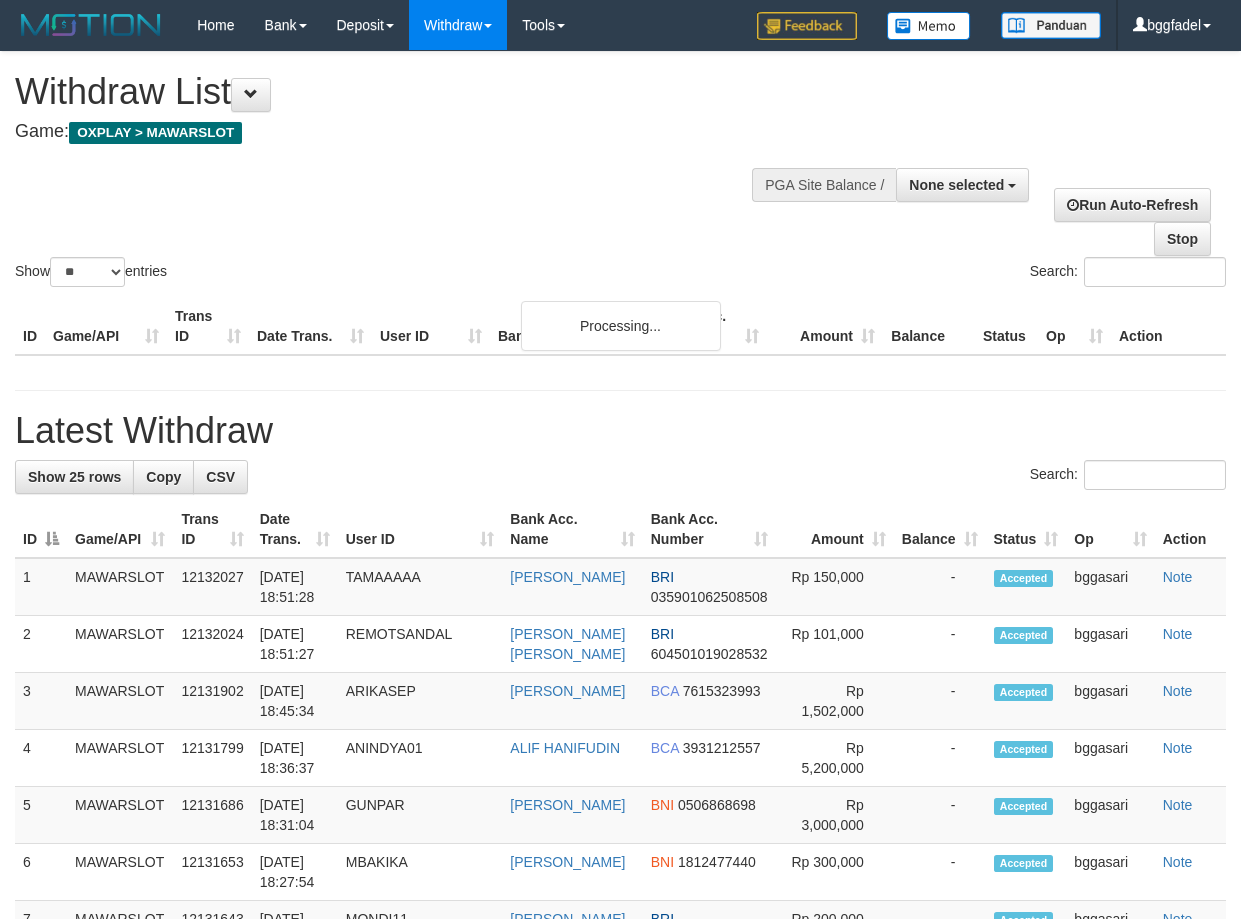 select 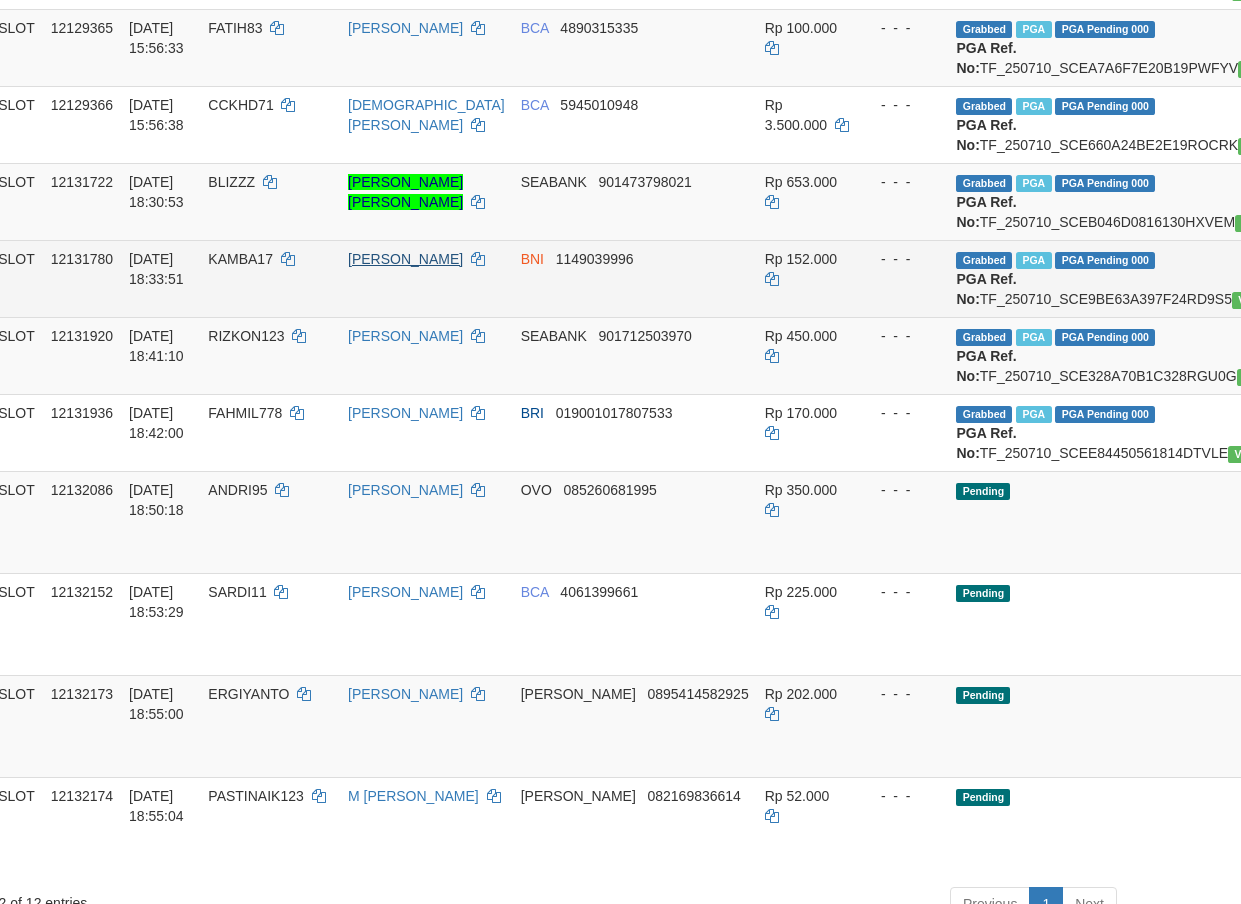 scroll, scrollTop: 500, scrollLeft: 170, axis: both 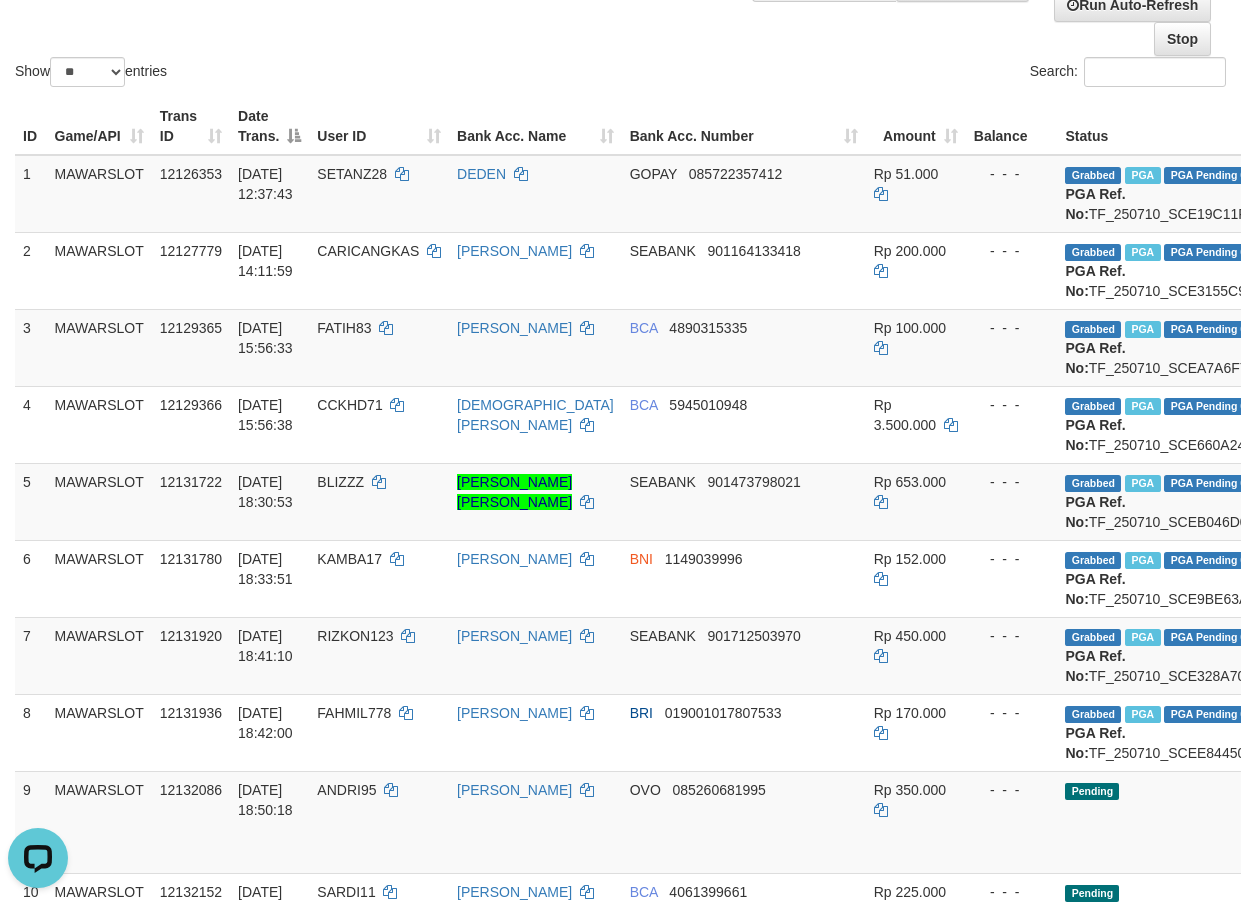 drag, startPoint x: 256, startPoint y: 63, endPoint x: 260, endPoint y: 73, distance: 10.770329 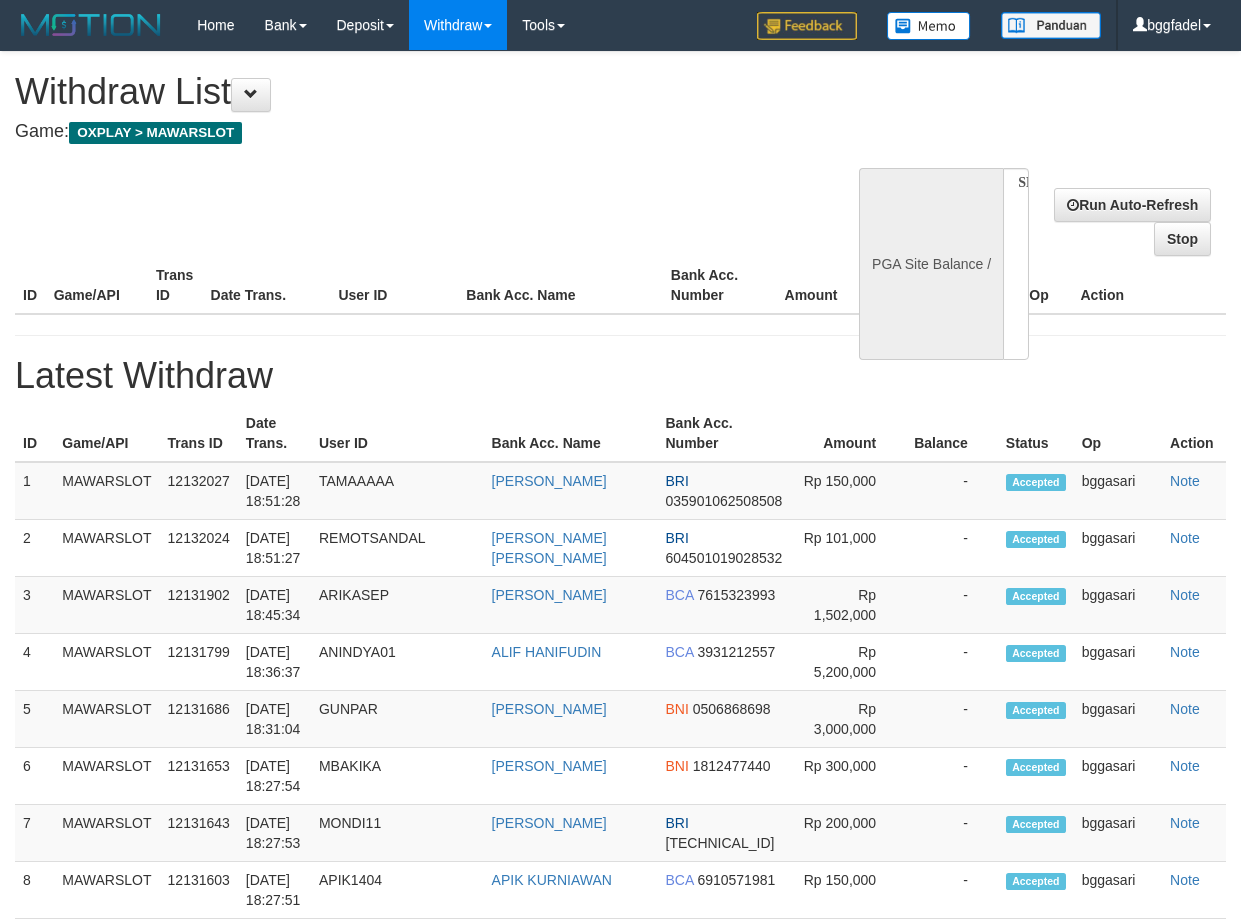 select 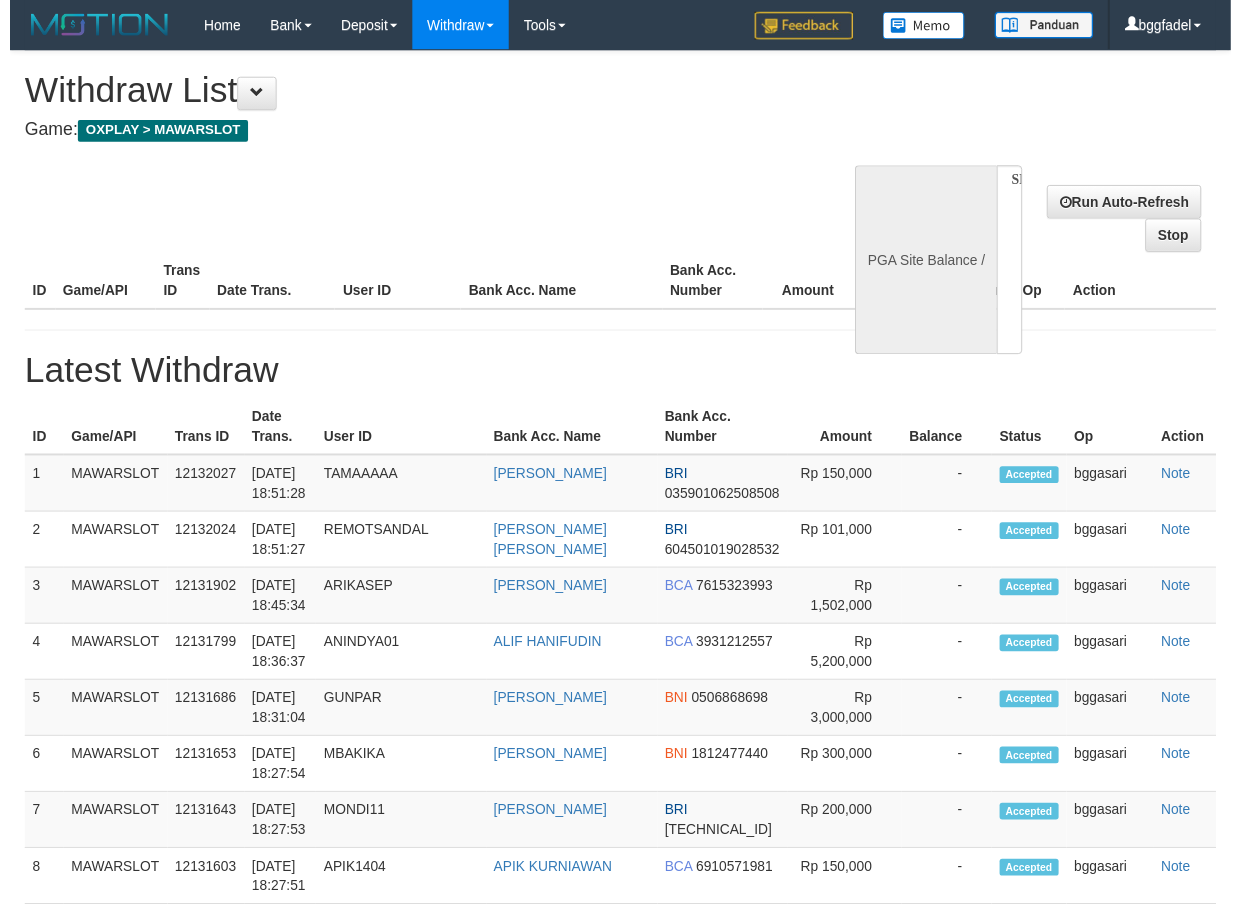 scroll, scrollTop: 200, scrollLeft: 0, axis: vertical 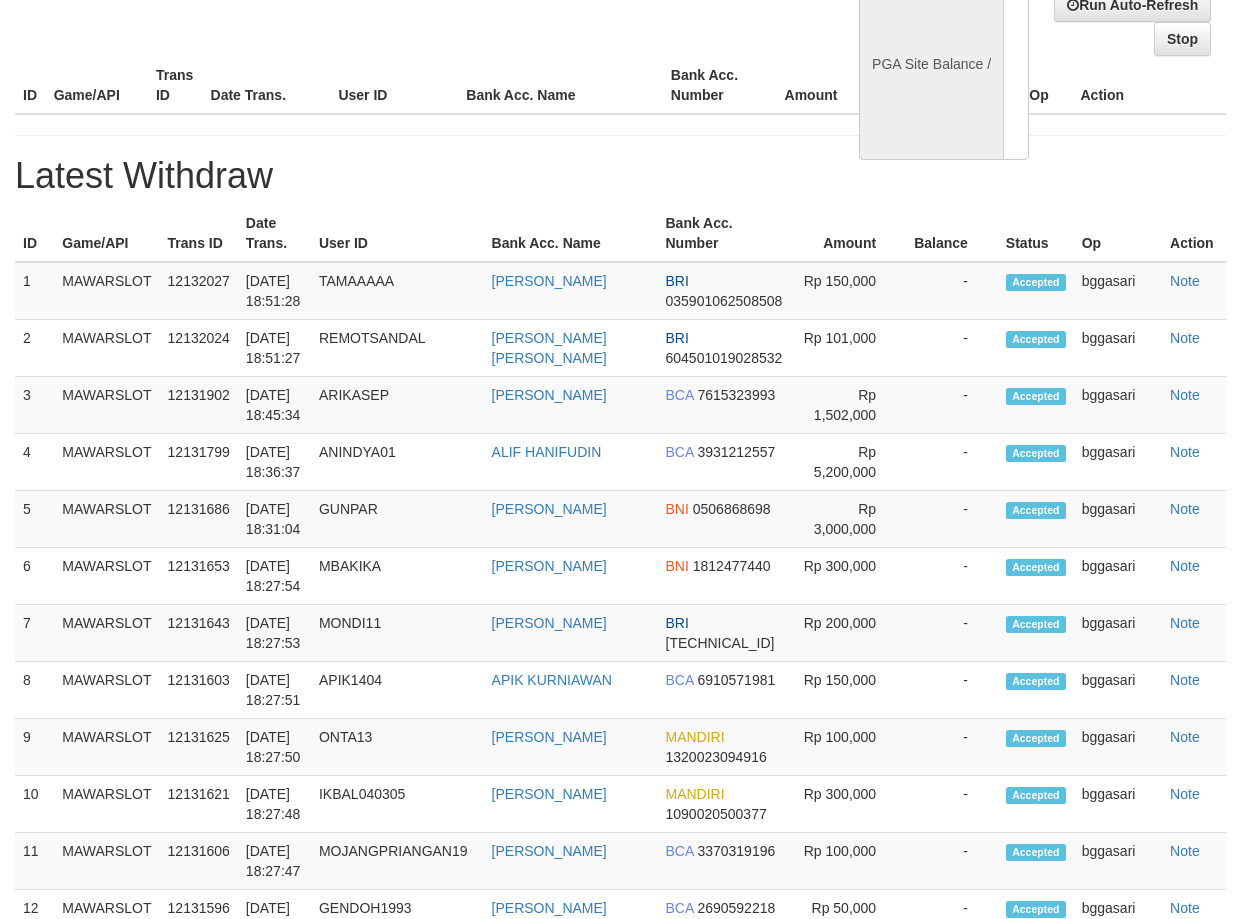 select on "**" 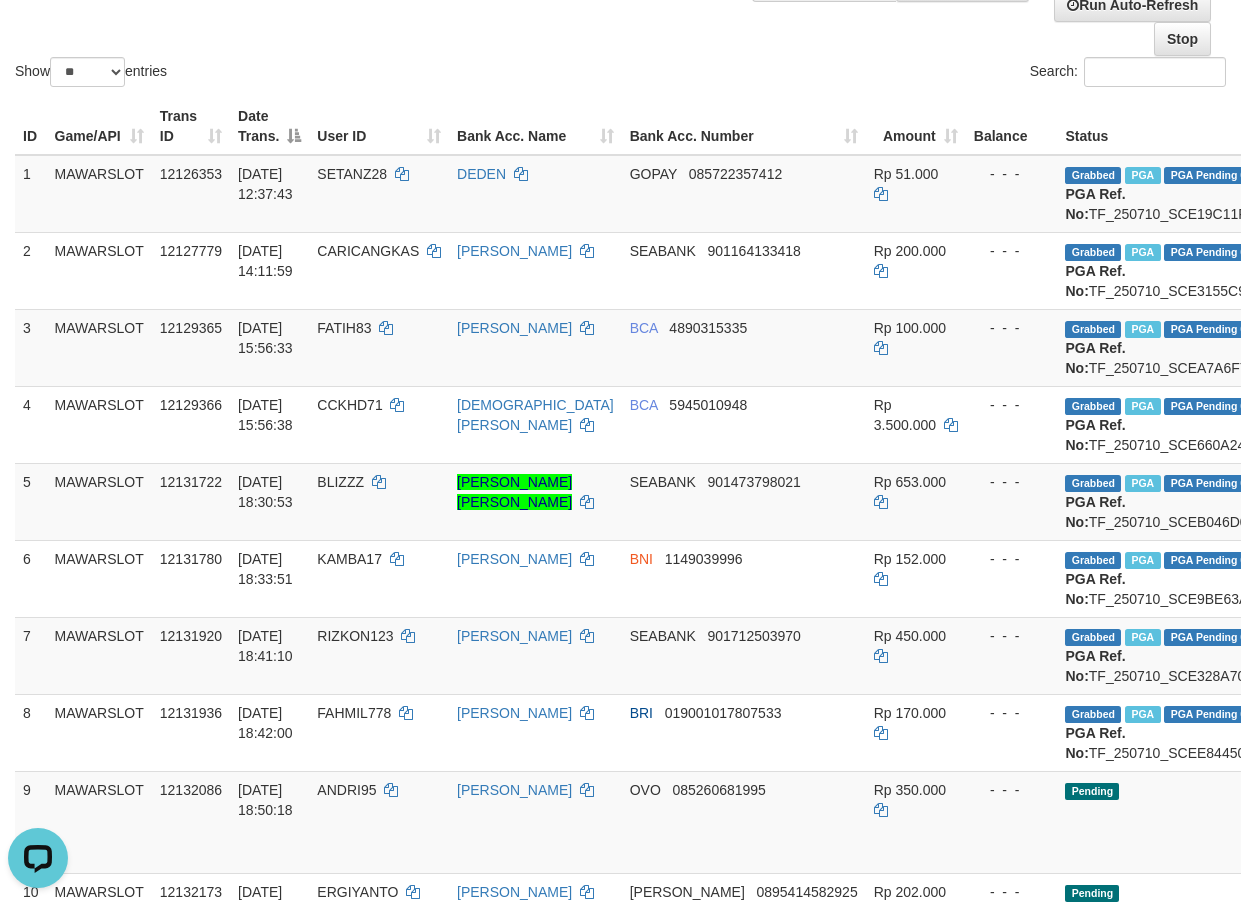 scroll, scrollTop: 0, scrollLeft: 0, axis: both 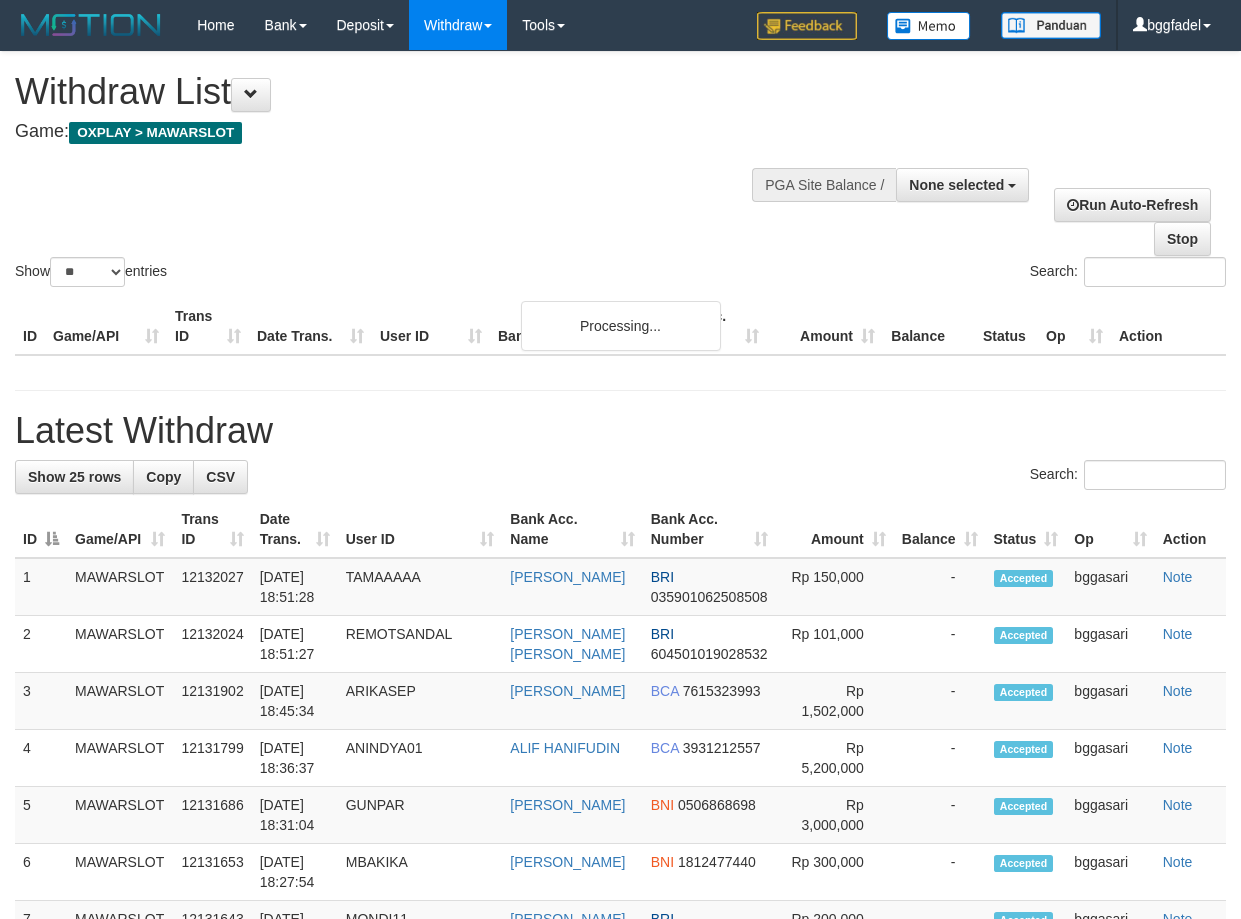 select 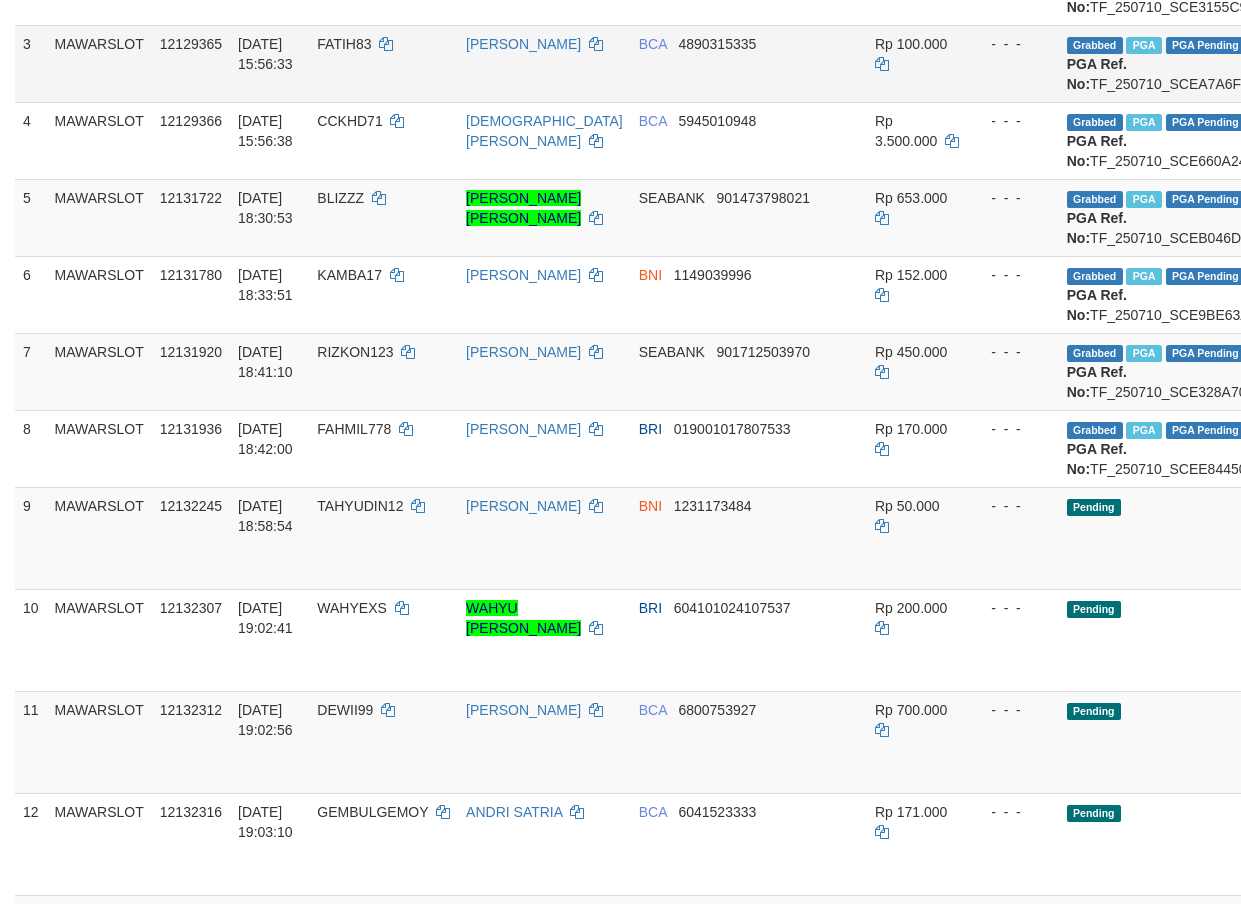 scroll, scrollTop: 500, scrollLeft: 0, axis: vertical 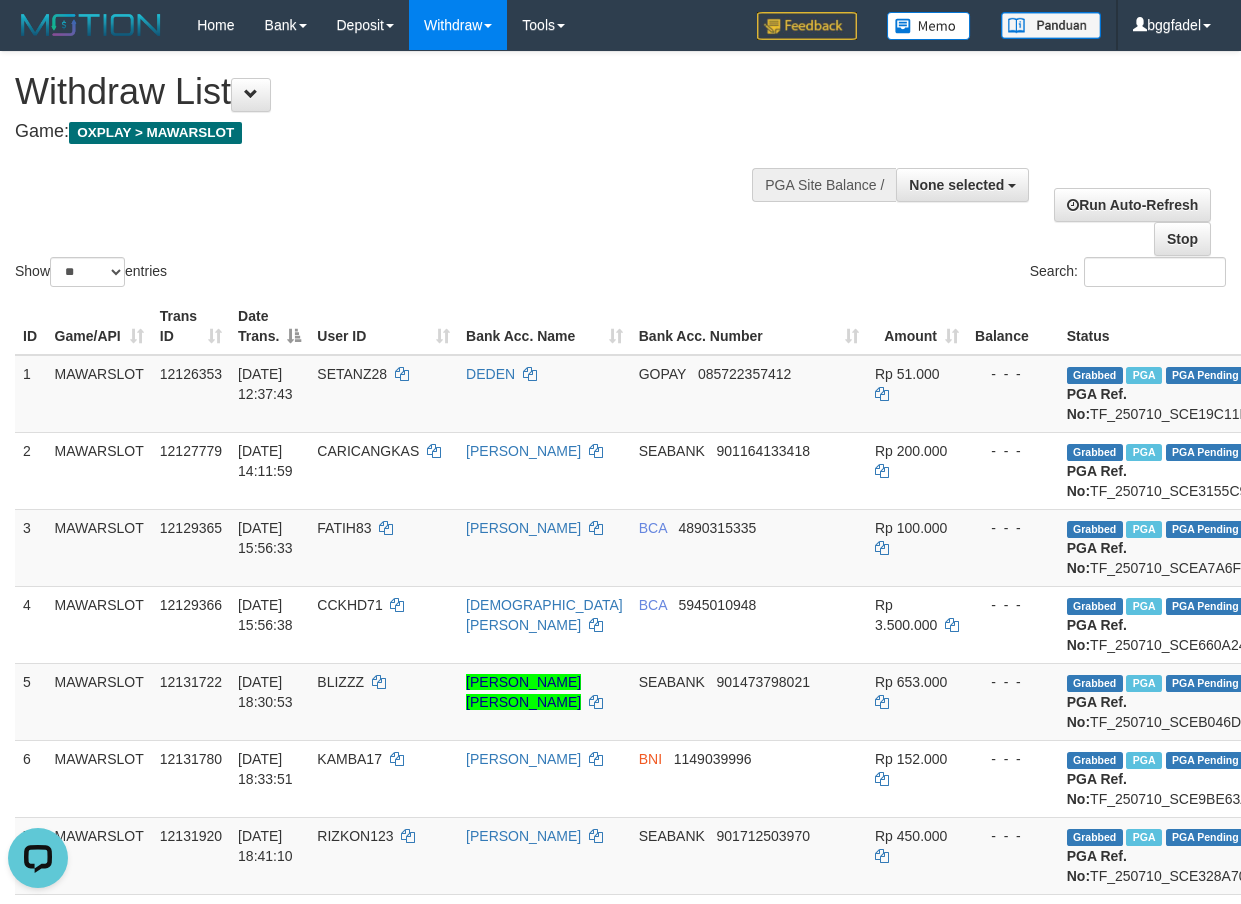 click on "**********" at bounding box center [620, 1970] 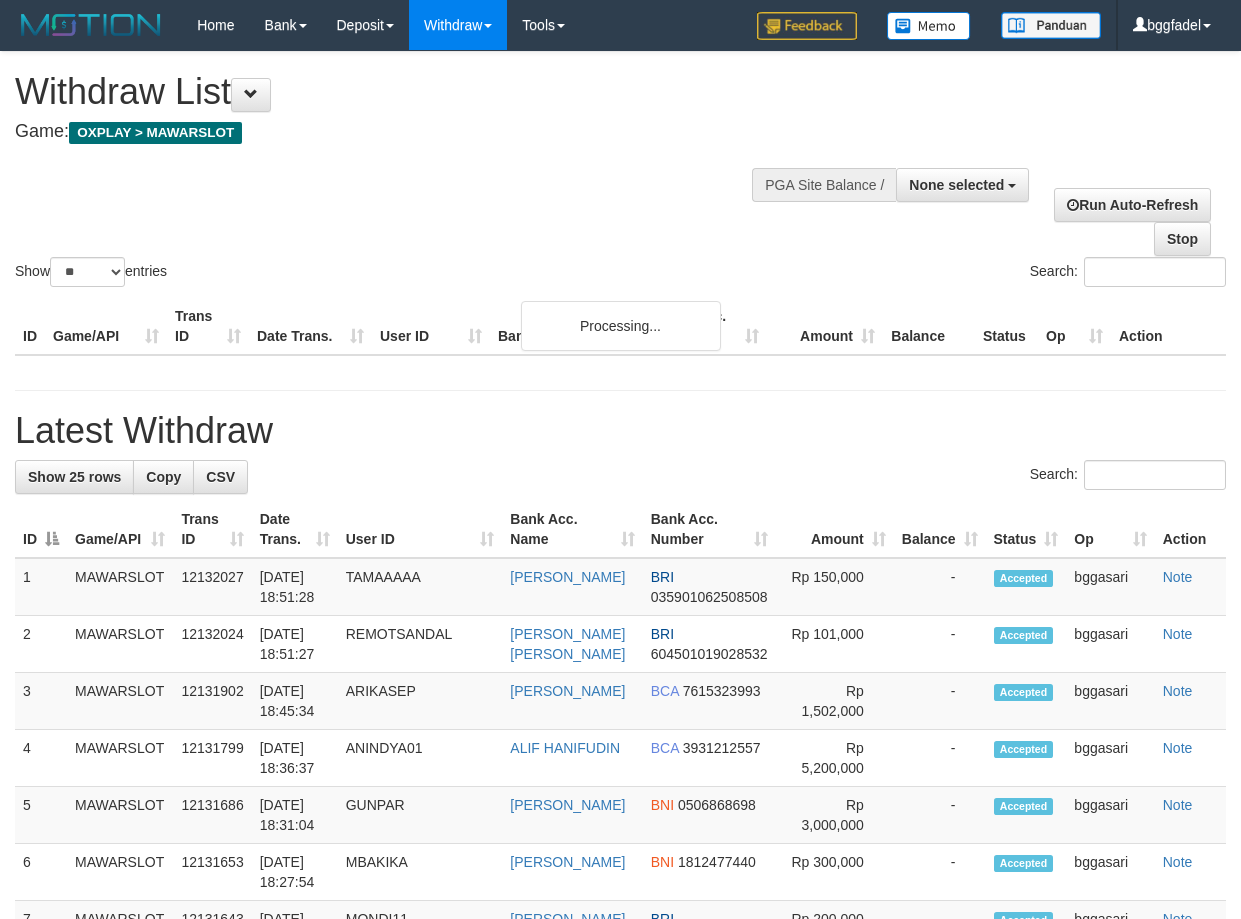 select 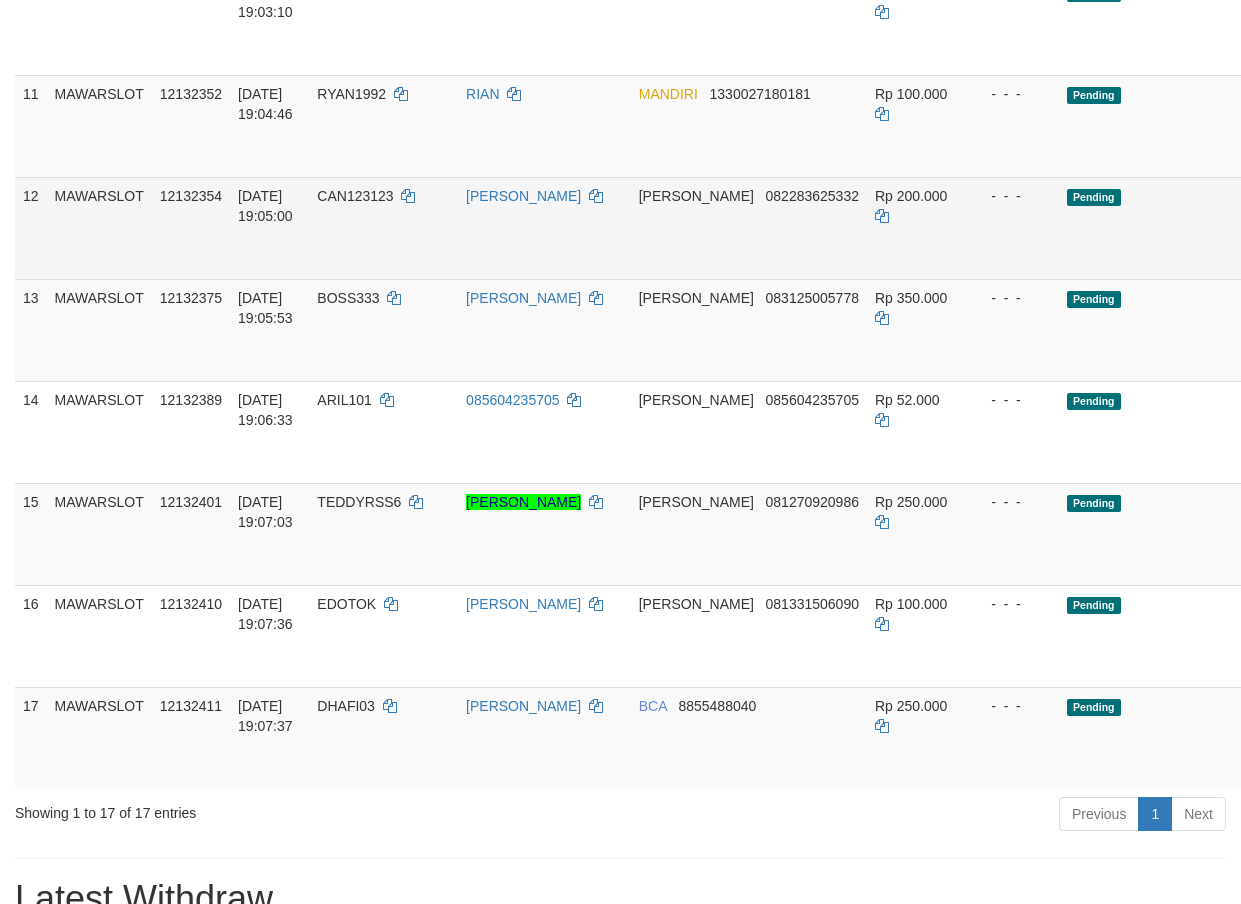 scroll, scrollTop: 828, scrollLeft: 0, axis: vertical 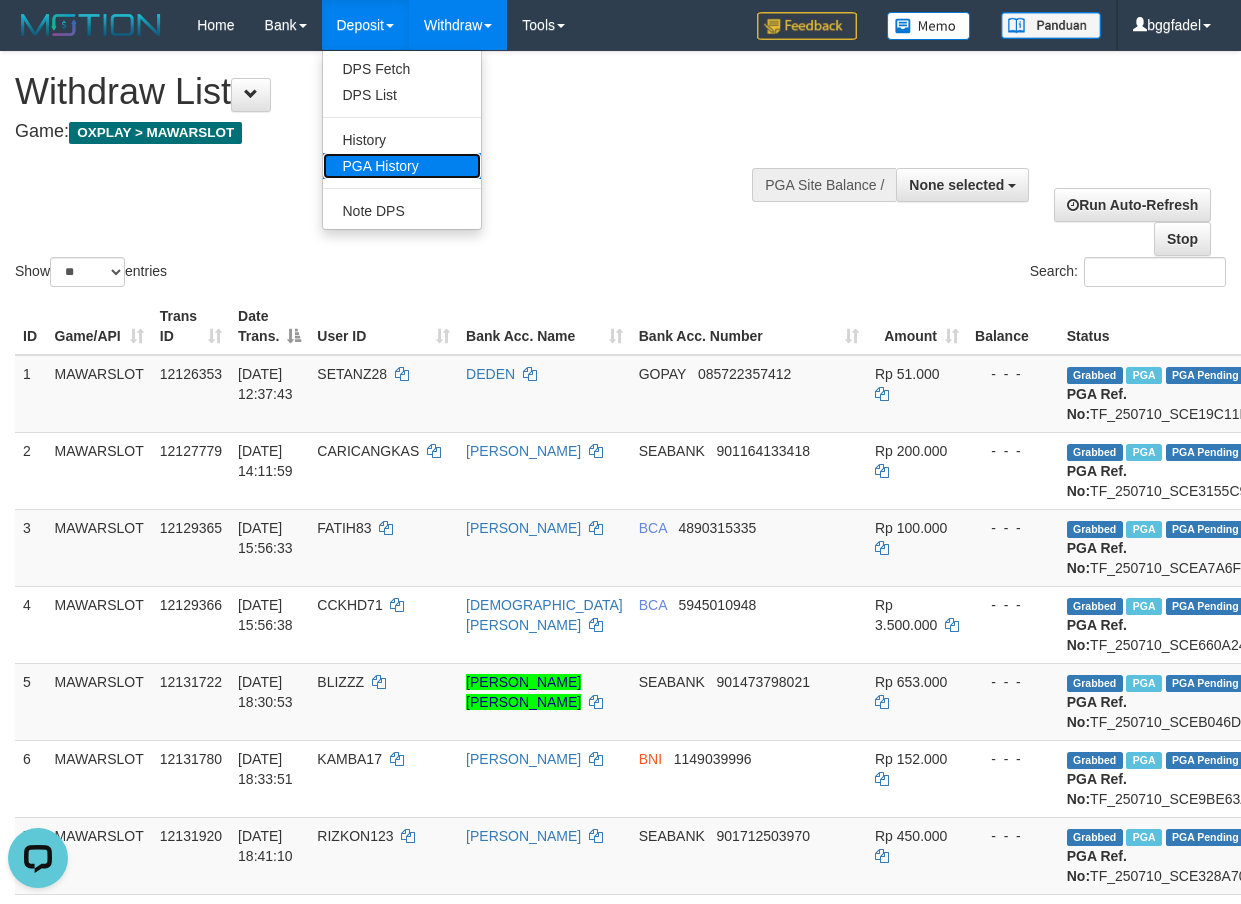 click on "PGA History" at bounding box center [402, 166] 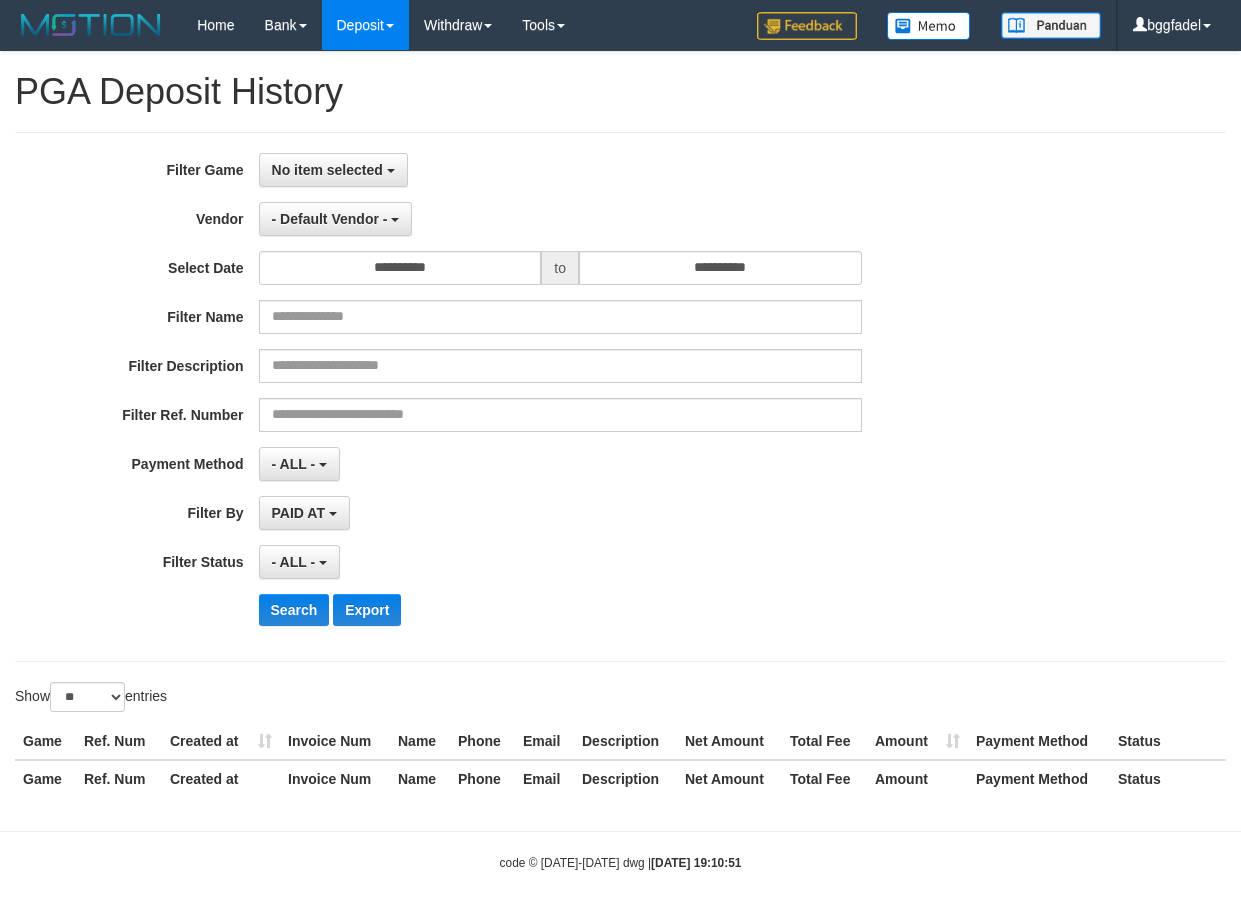 select 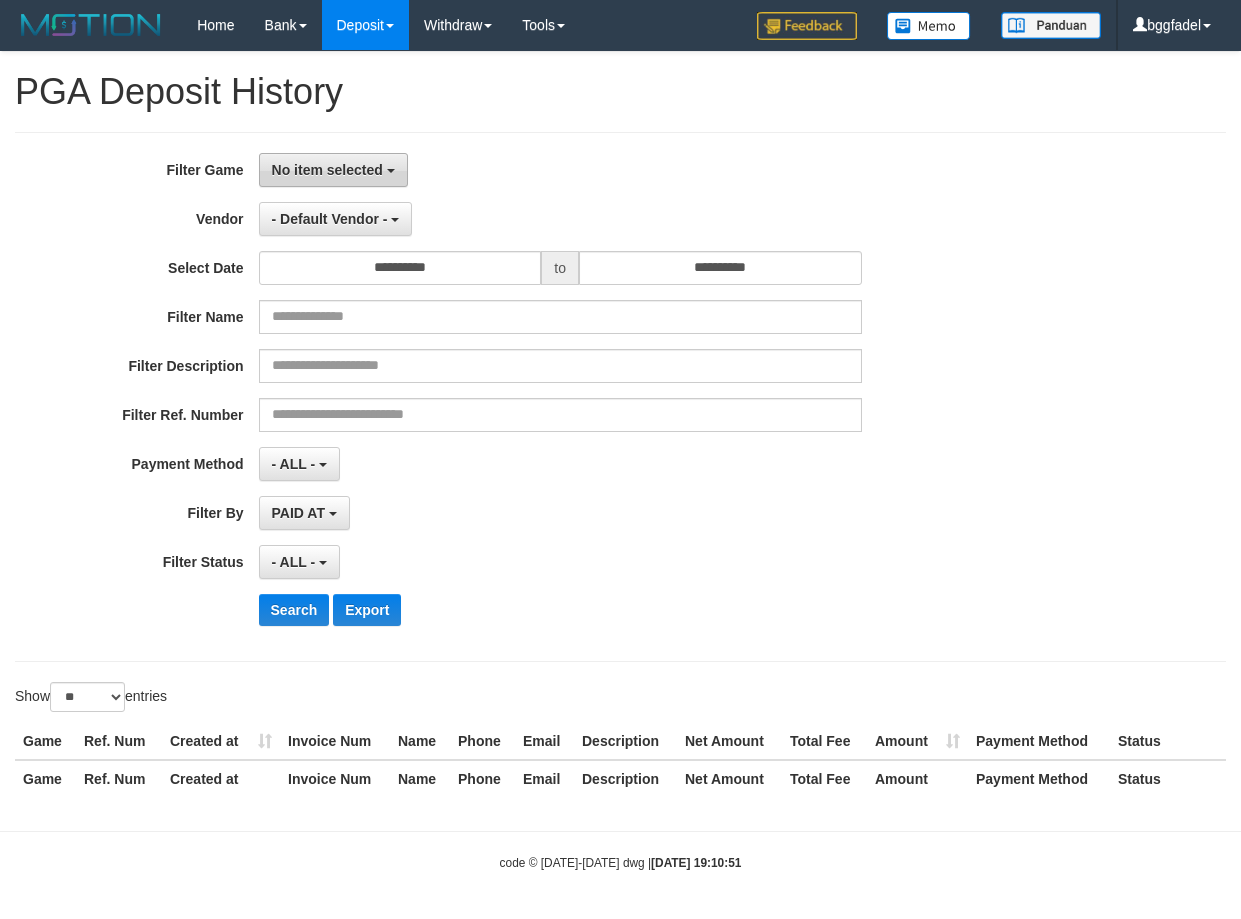 click on "No item selected" at bounding box center (327, 170) 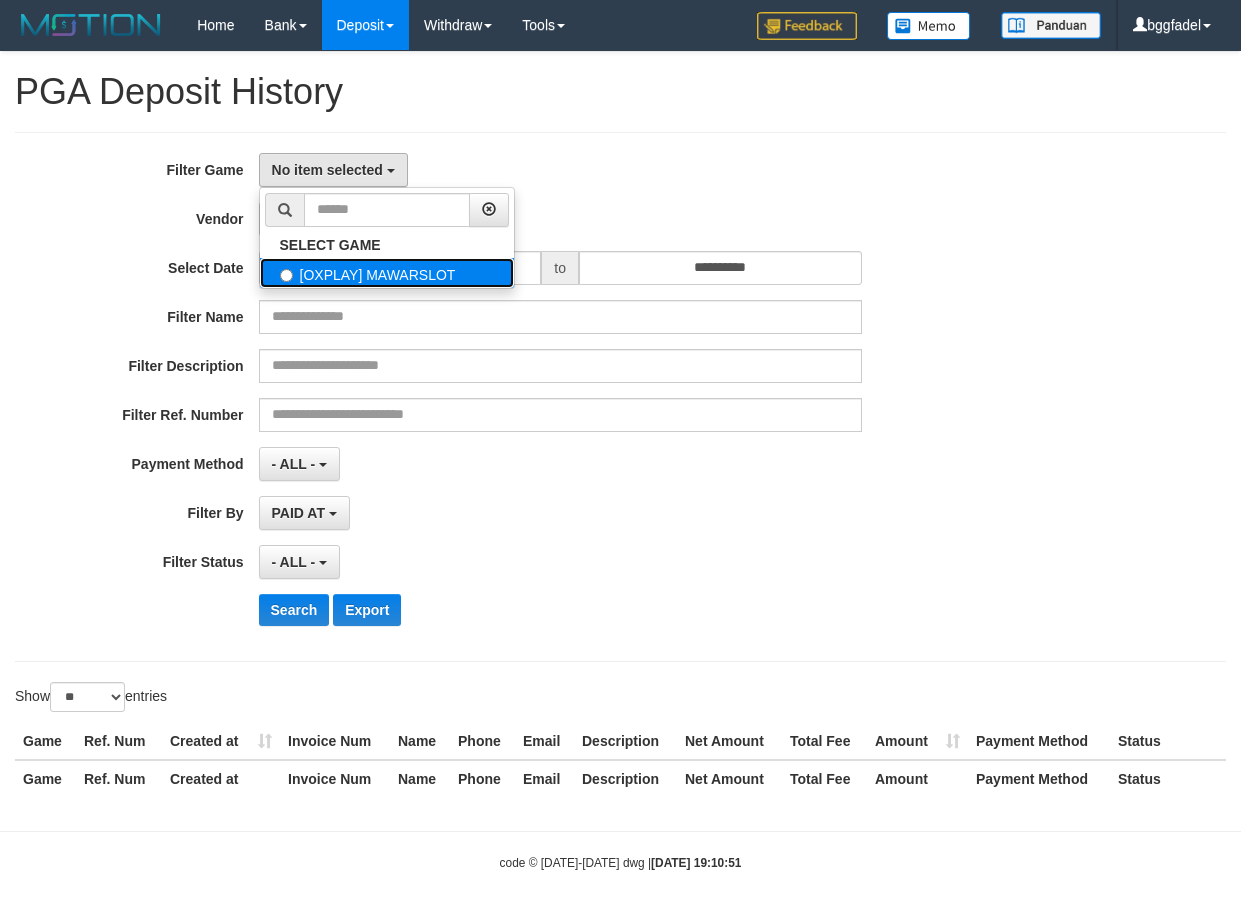 click on "[OXPLAY] MAWARSLOT" at bounding box center [387, 273] 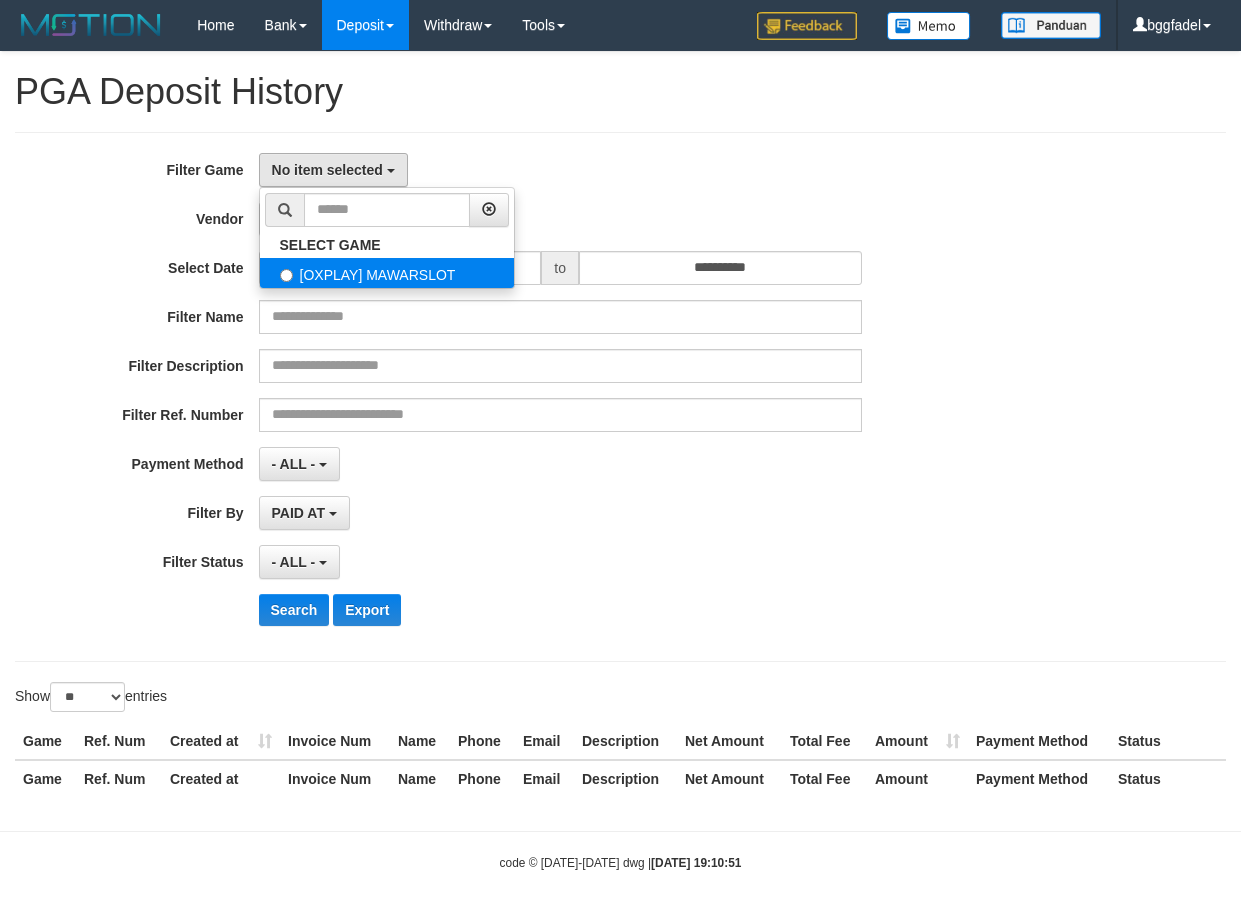 select on "****" 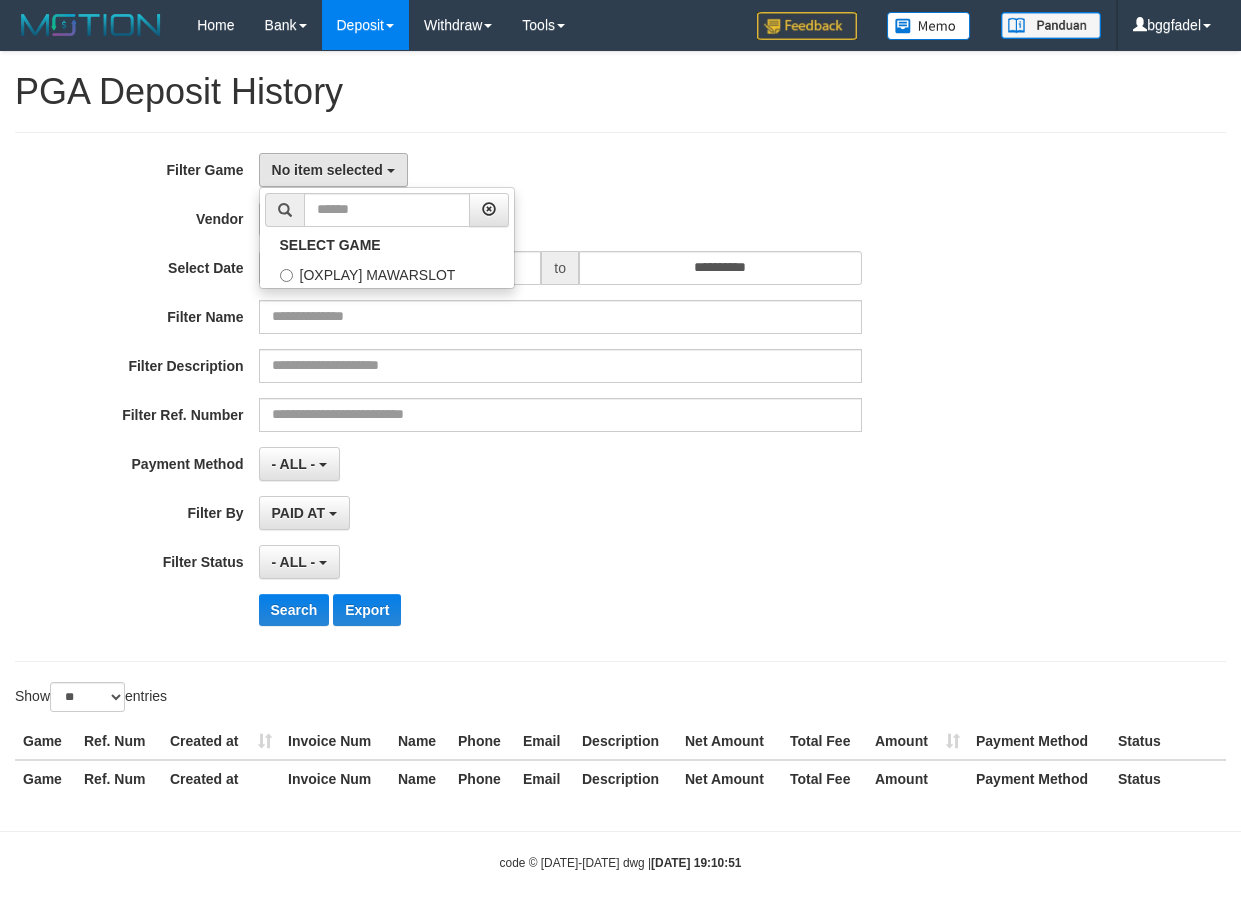 scroll, scrollTop: 18, scrollLeft: 0, axis: vertical 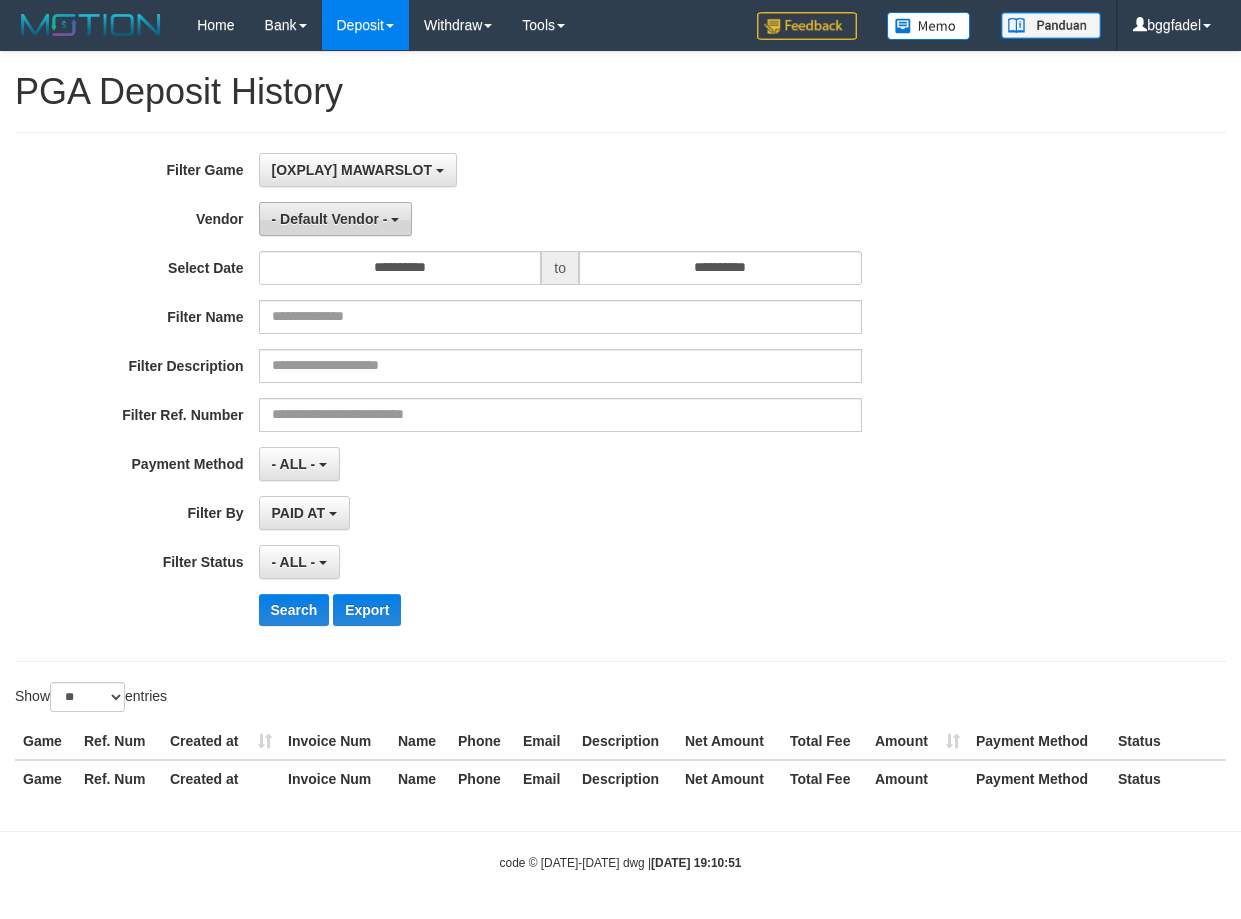 click on "- Default Vendor -" at bounding box center (336, 219) 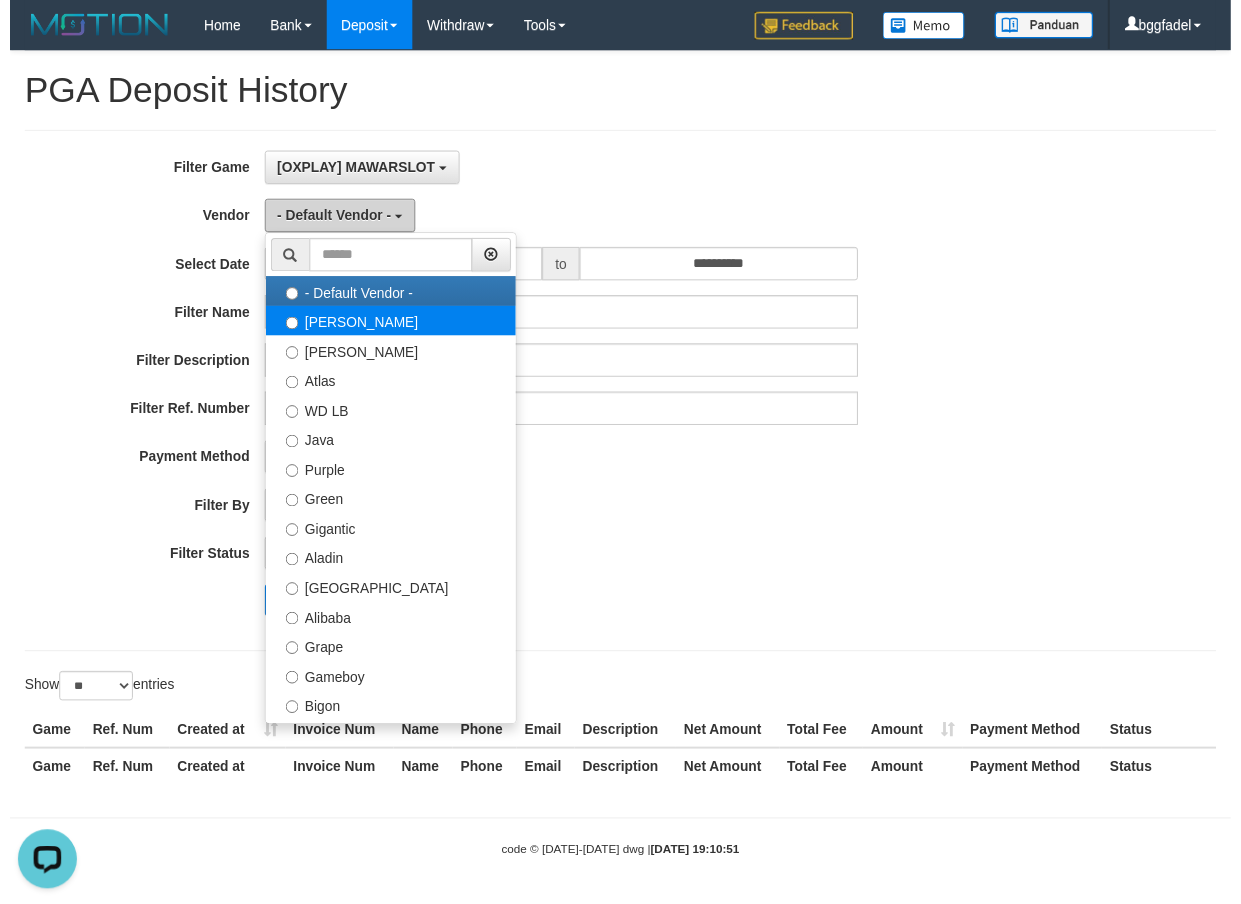 scroll, scrollTop: 0, scrollLeft: 0, axis: both 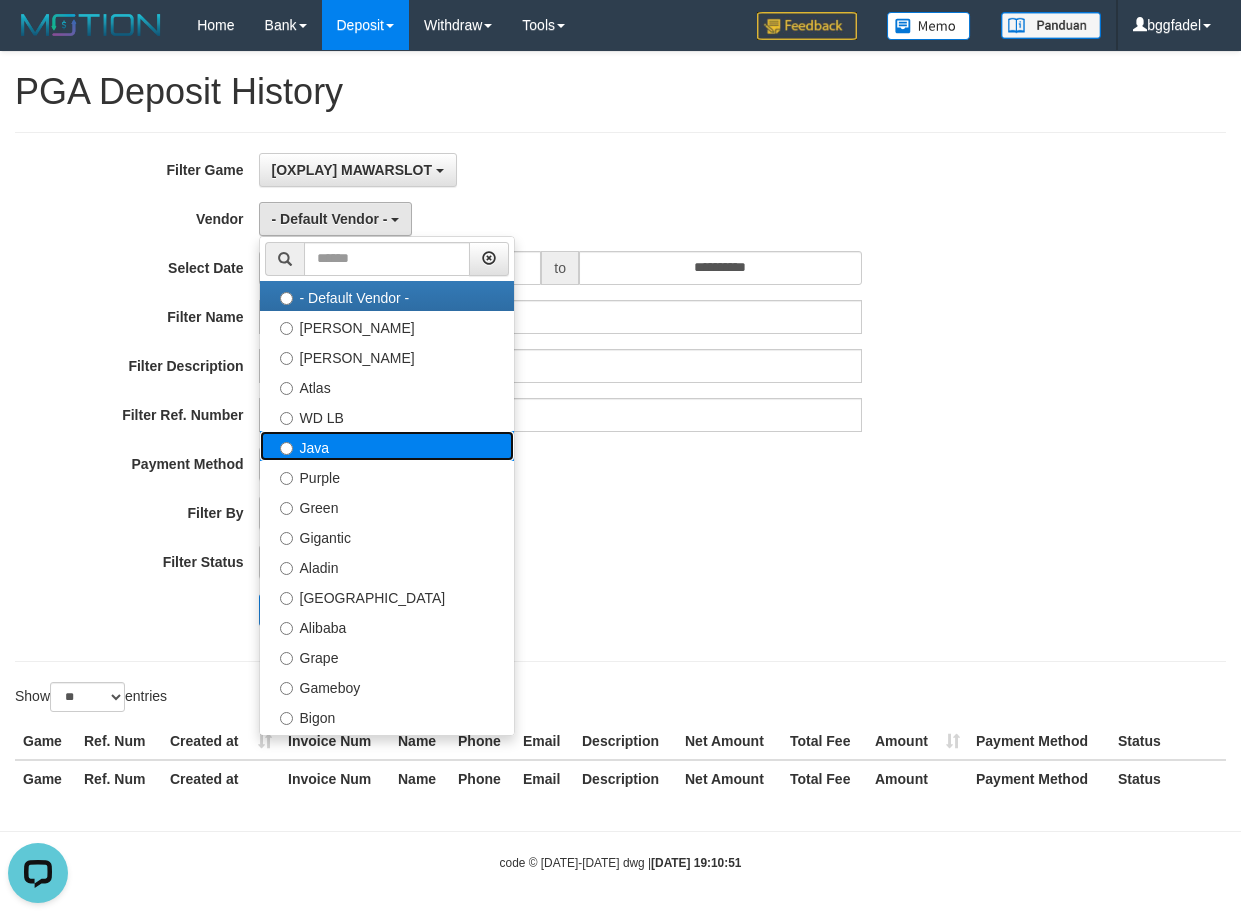 click on "Java" at bounding box center (387, 446) 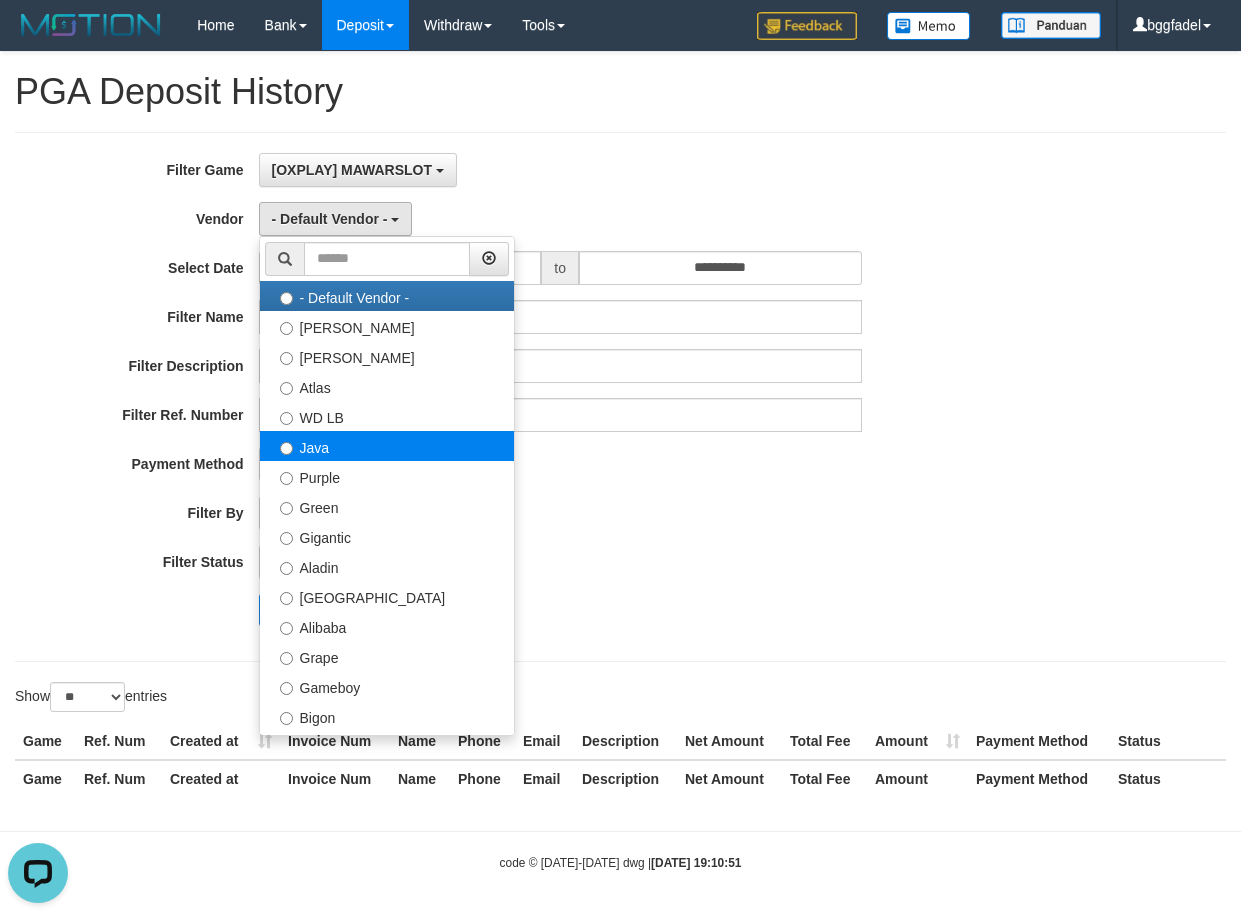 select on "**********" 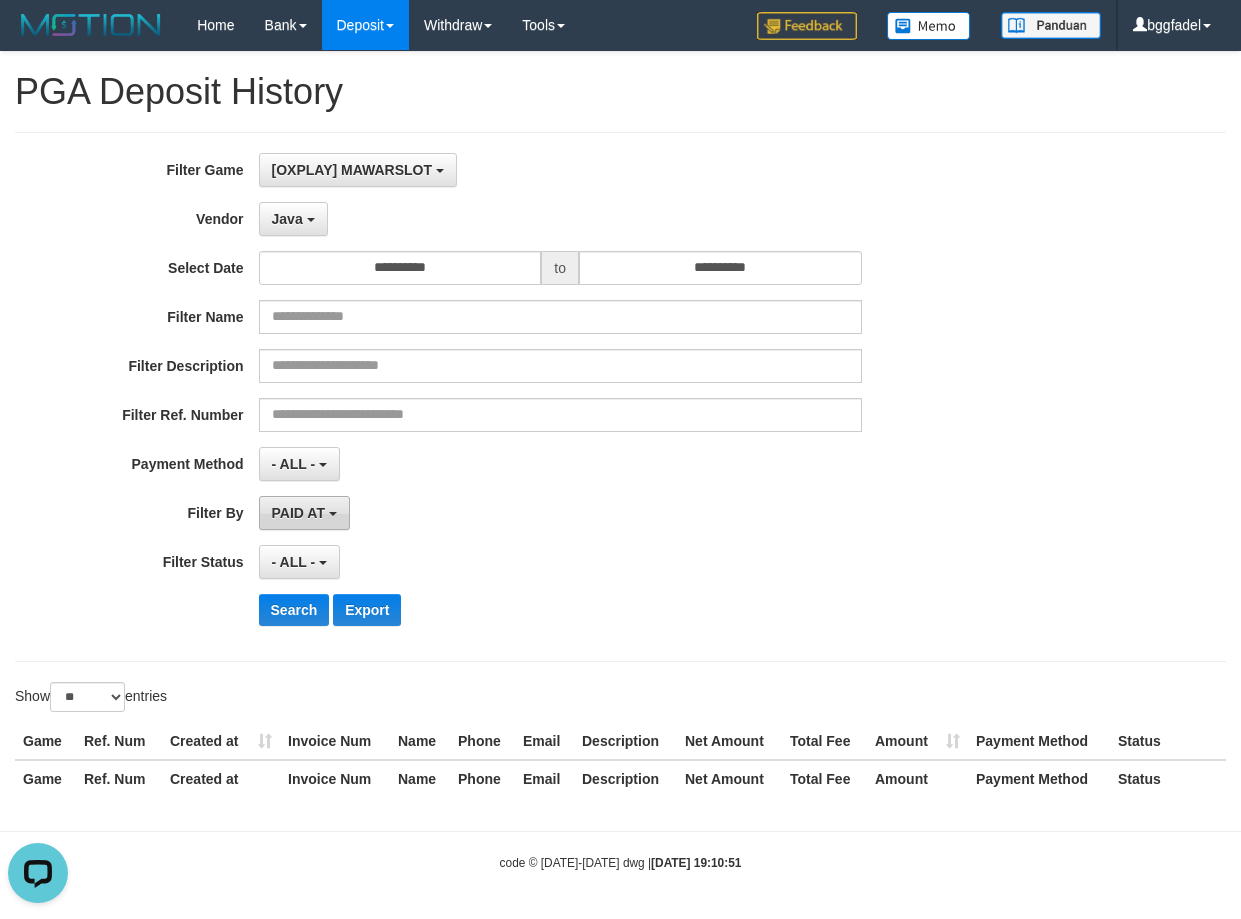 click on "PAID AT" at bounding box center (298, 513) 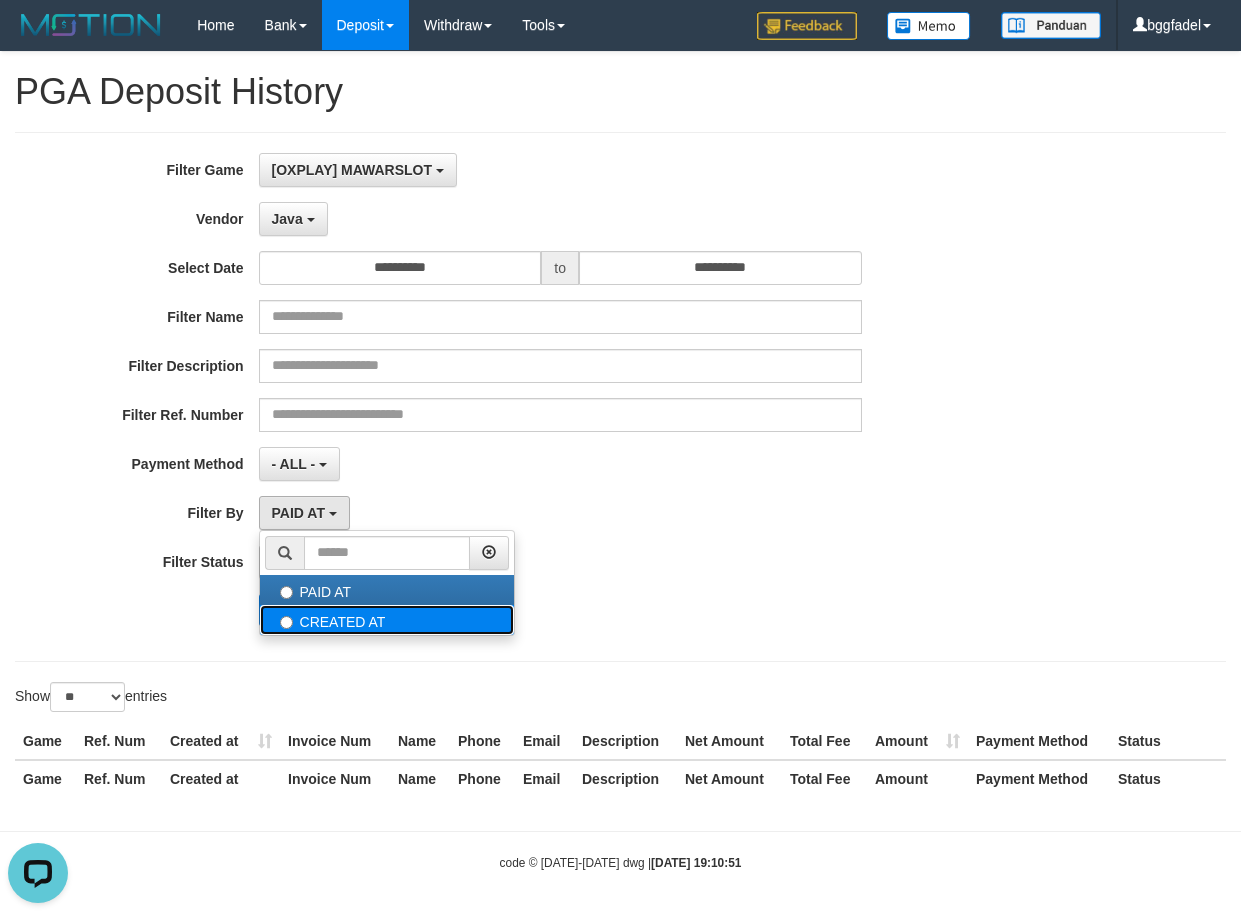 click on "CREATED AT" at bounding box center [387, 620] 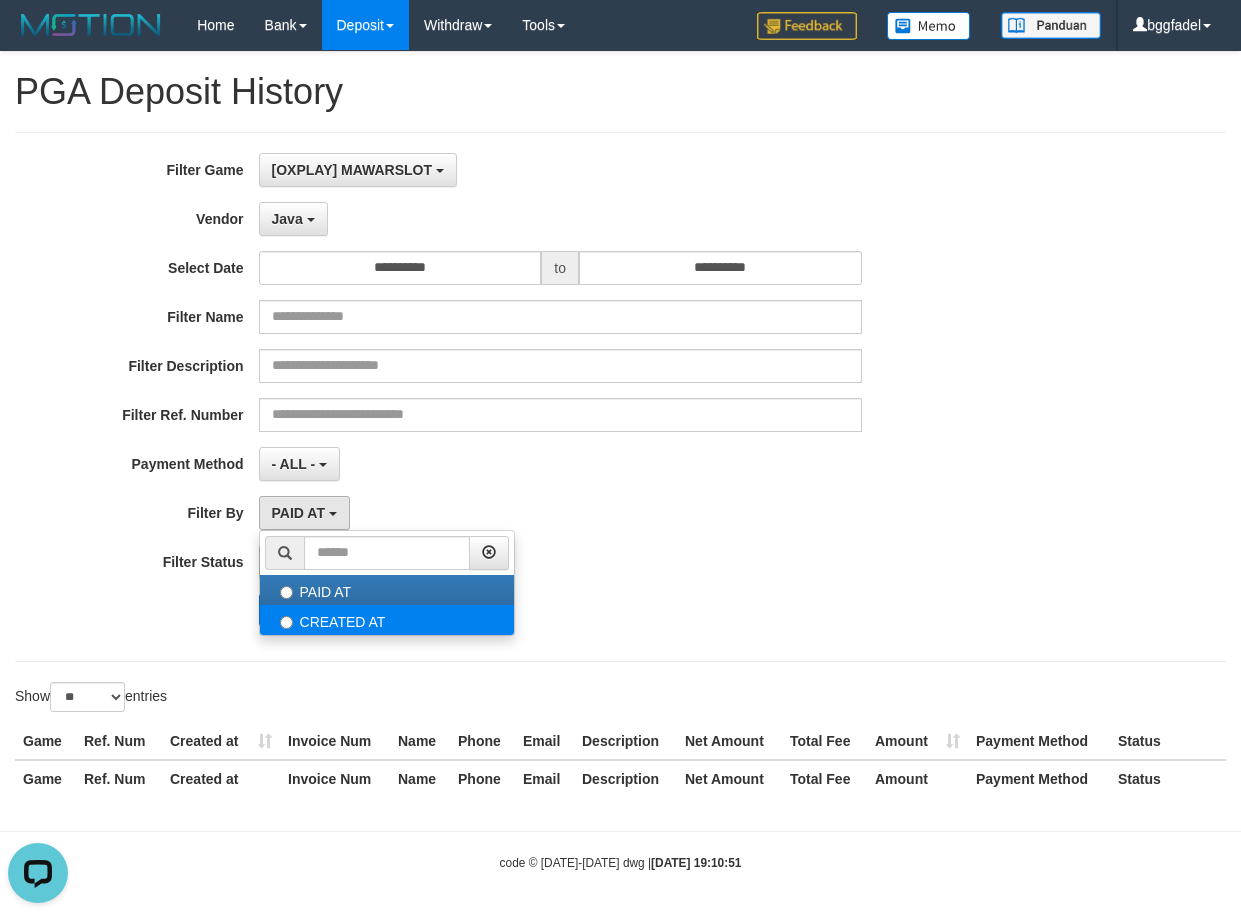 select on "*" 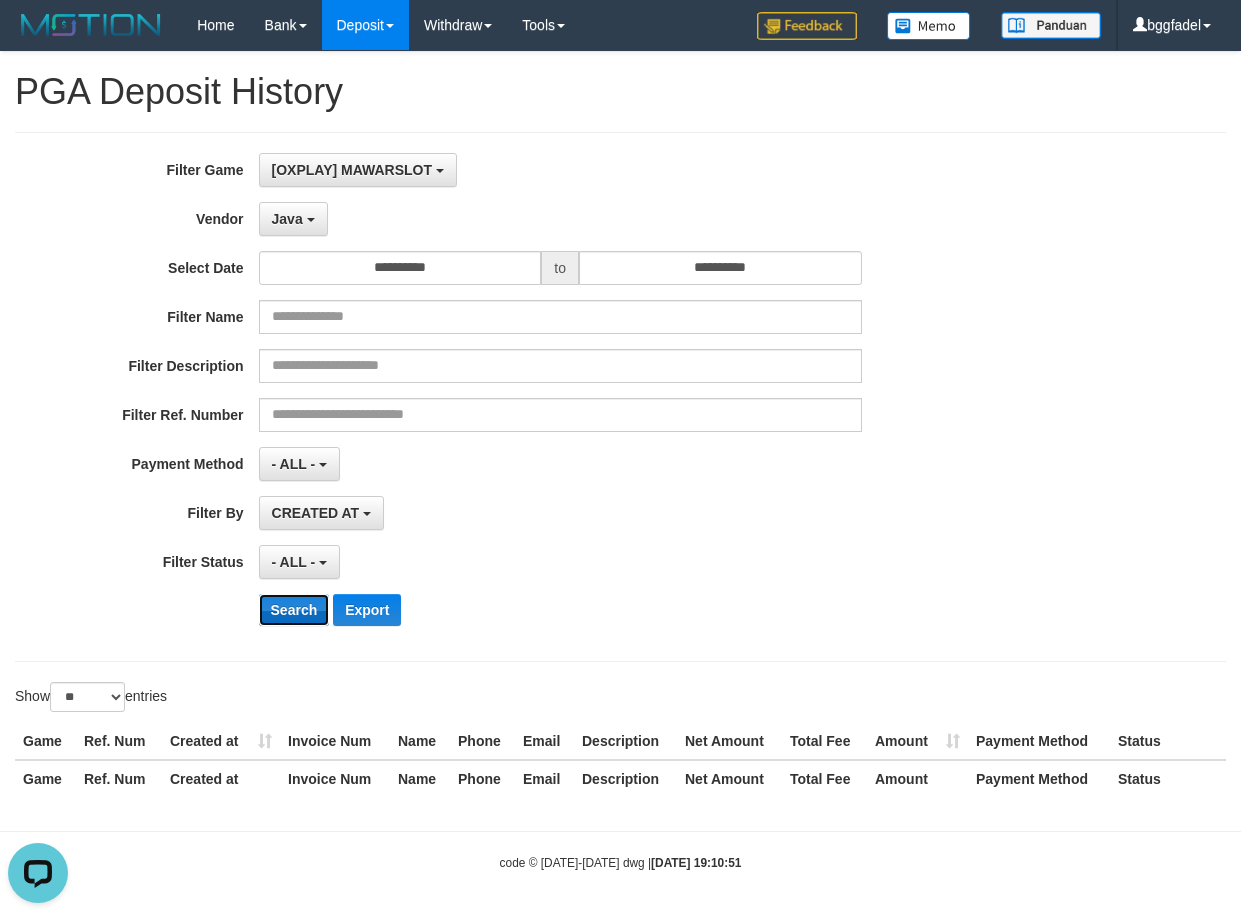 click on "Search" at bounding box center [294, 610] 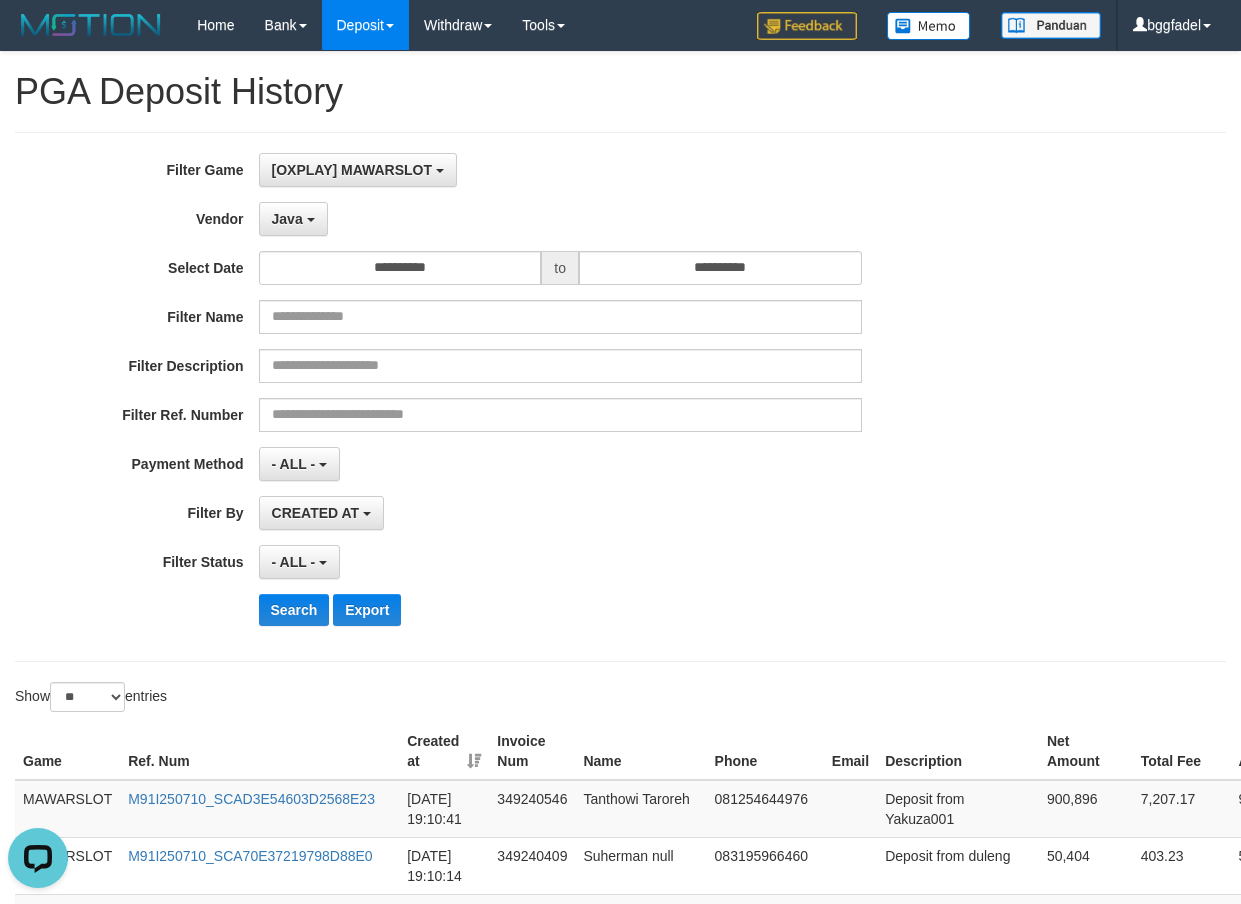 click on "**********" at bounding box center [620, 1181] 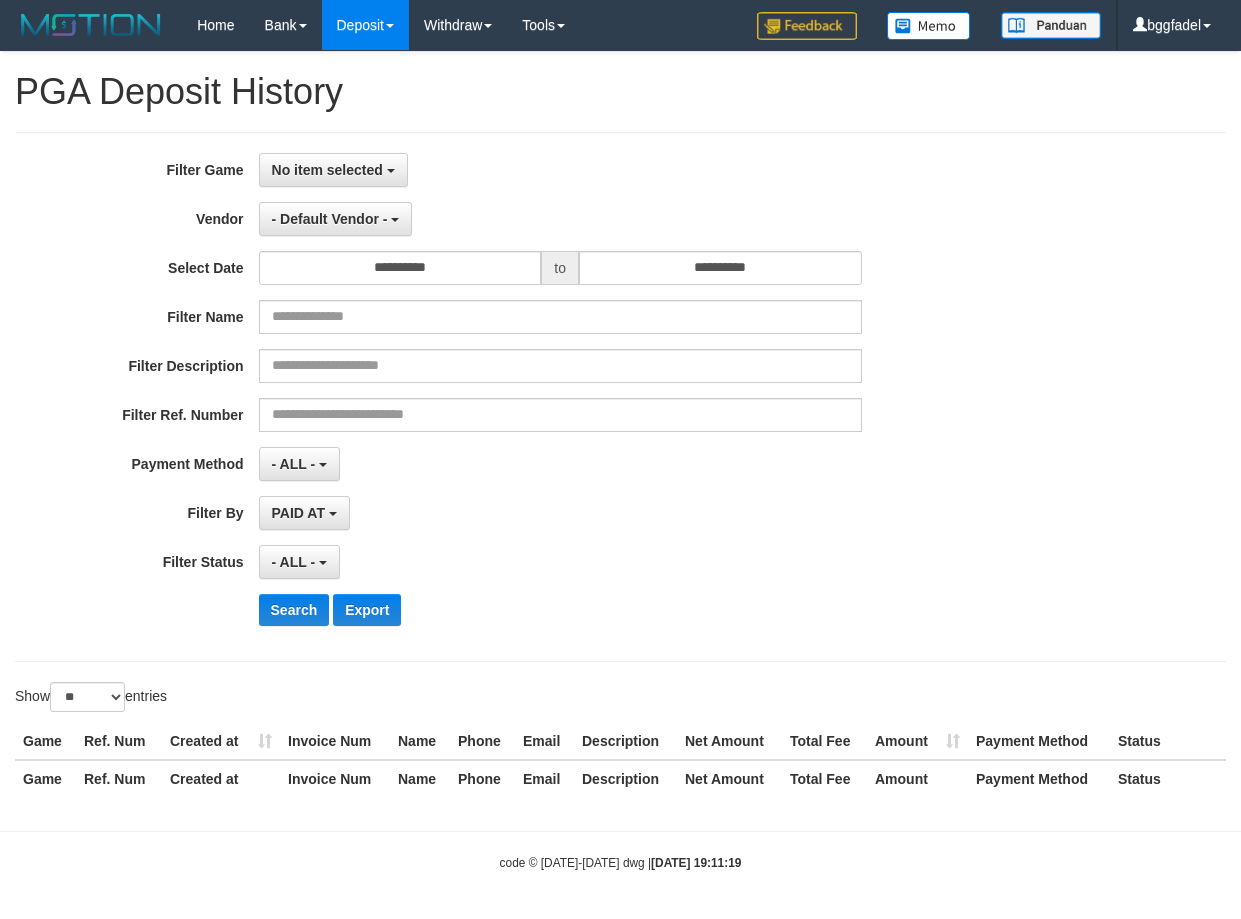 select 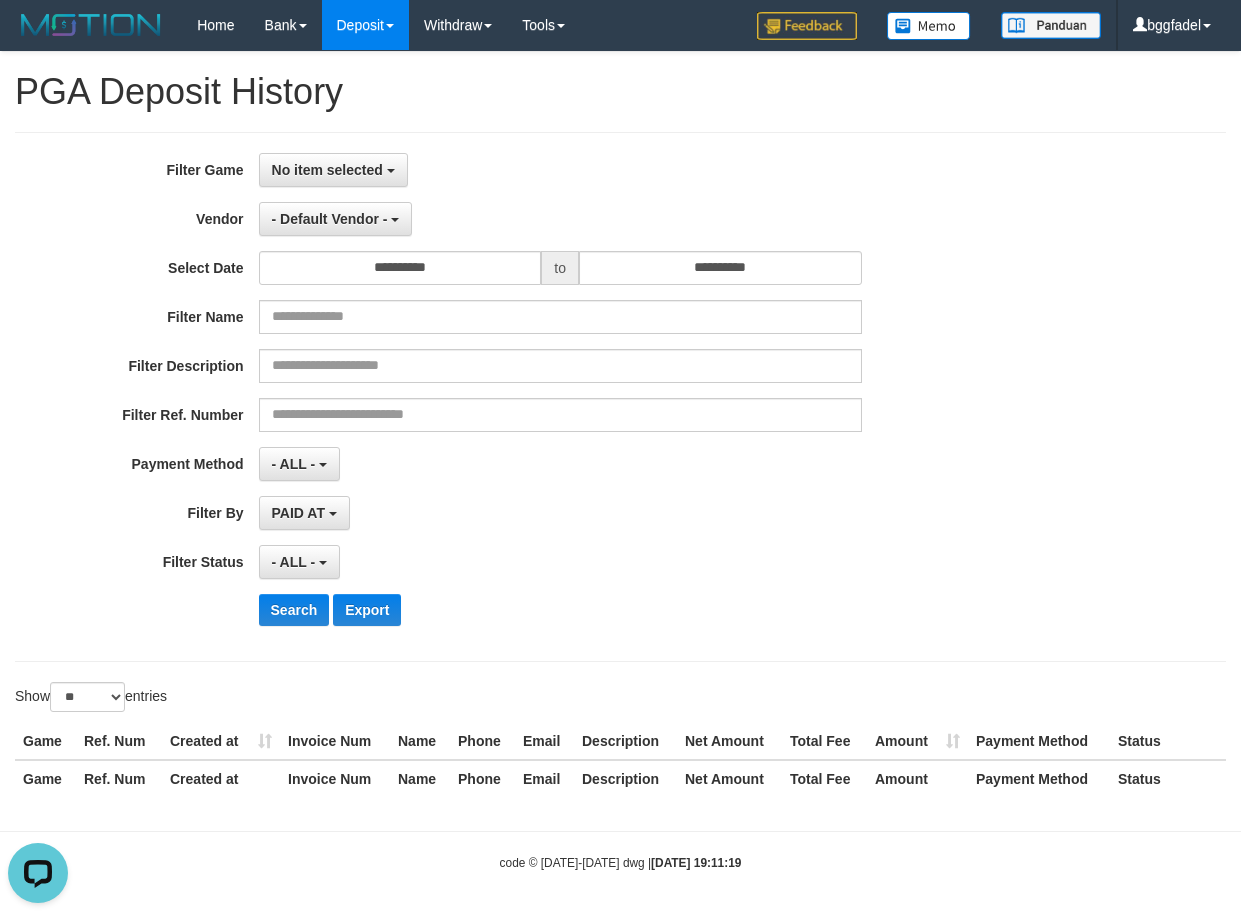 scroll, scrollTop: 0, scrollLeft: 0, axis: both 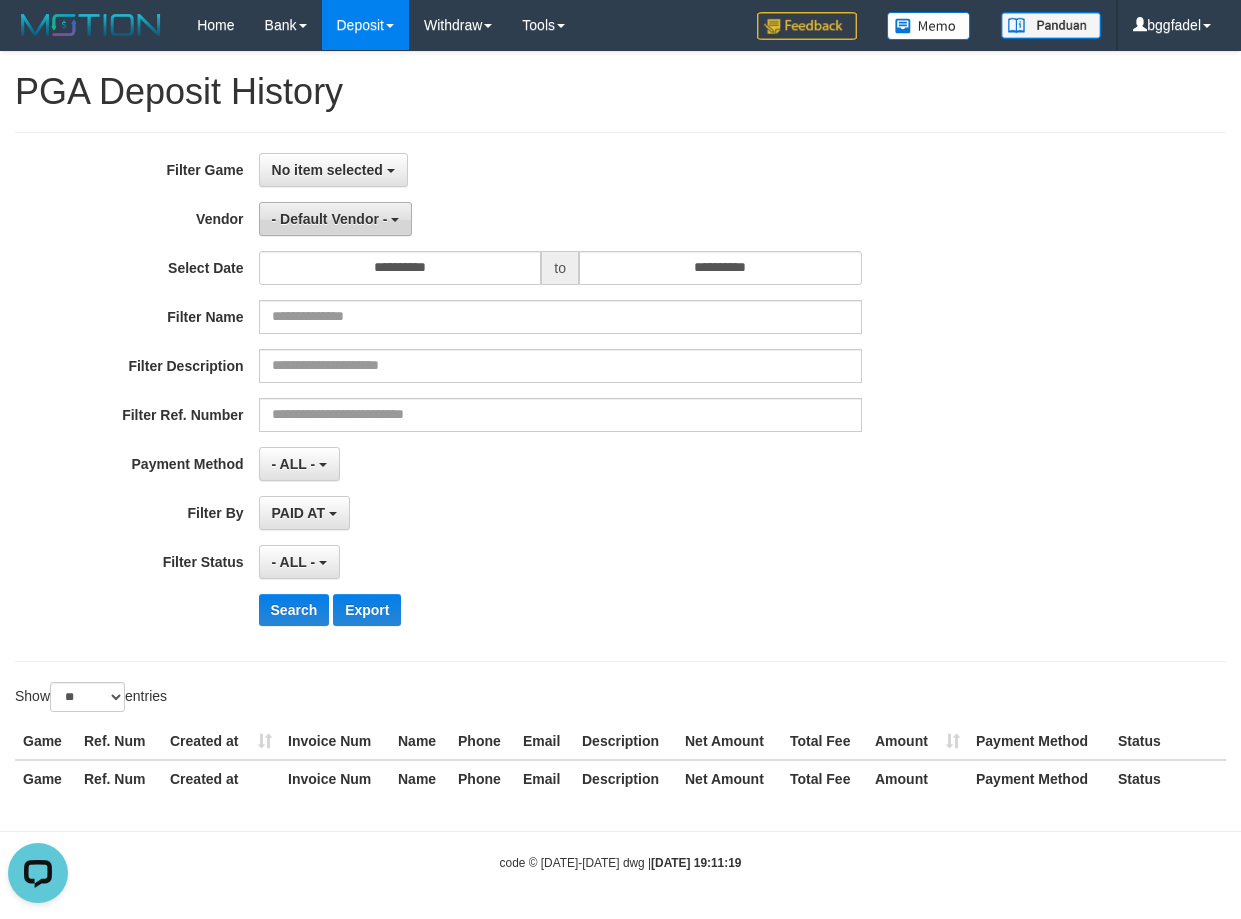 click on "- Default Vendor -" at bounding box center (330, 219) 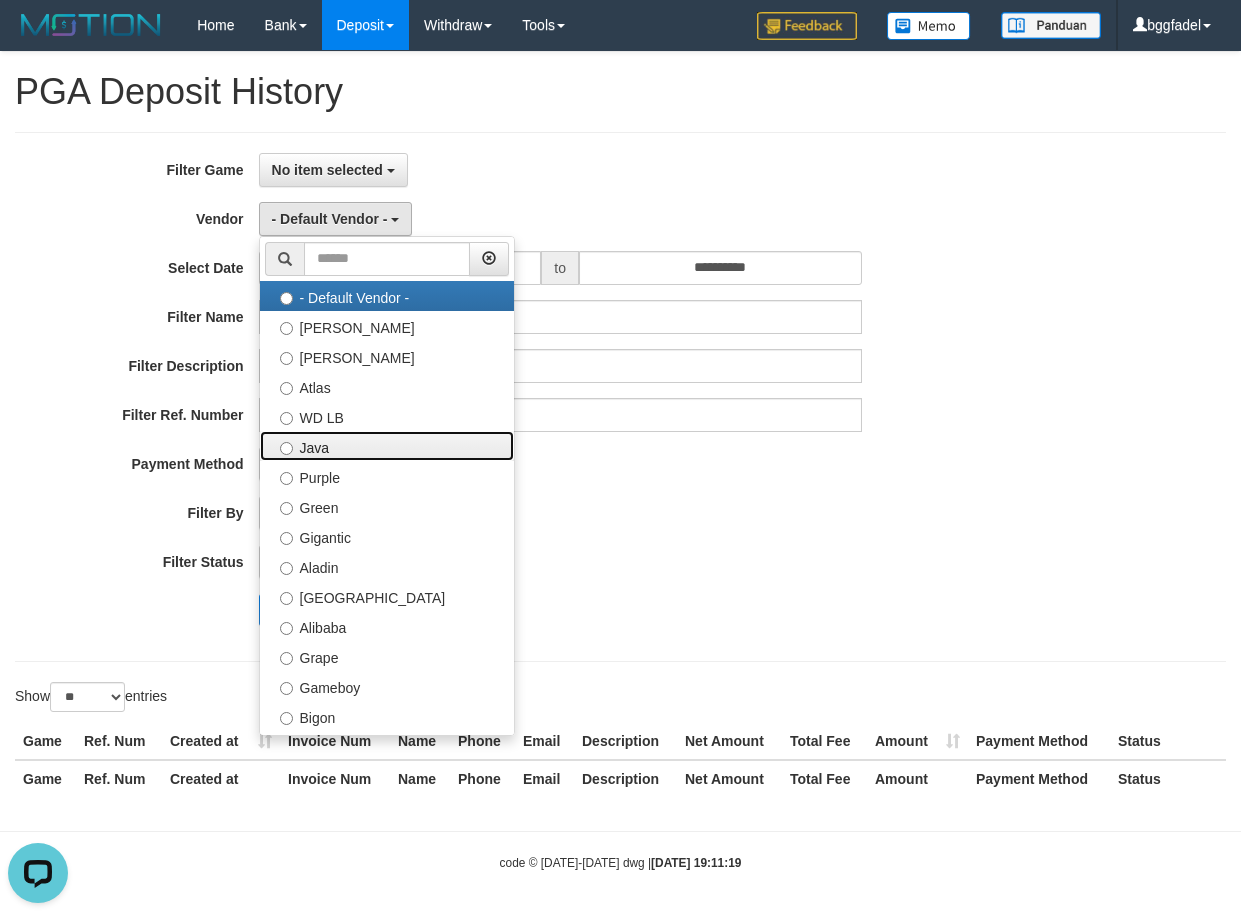 click on "Java" at bounding box center (387, 446) 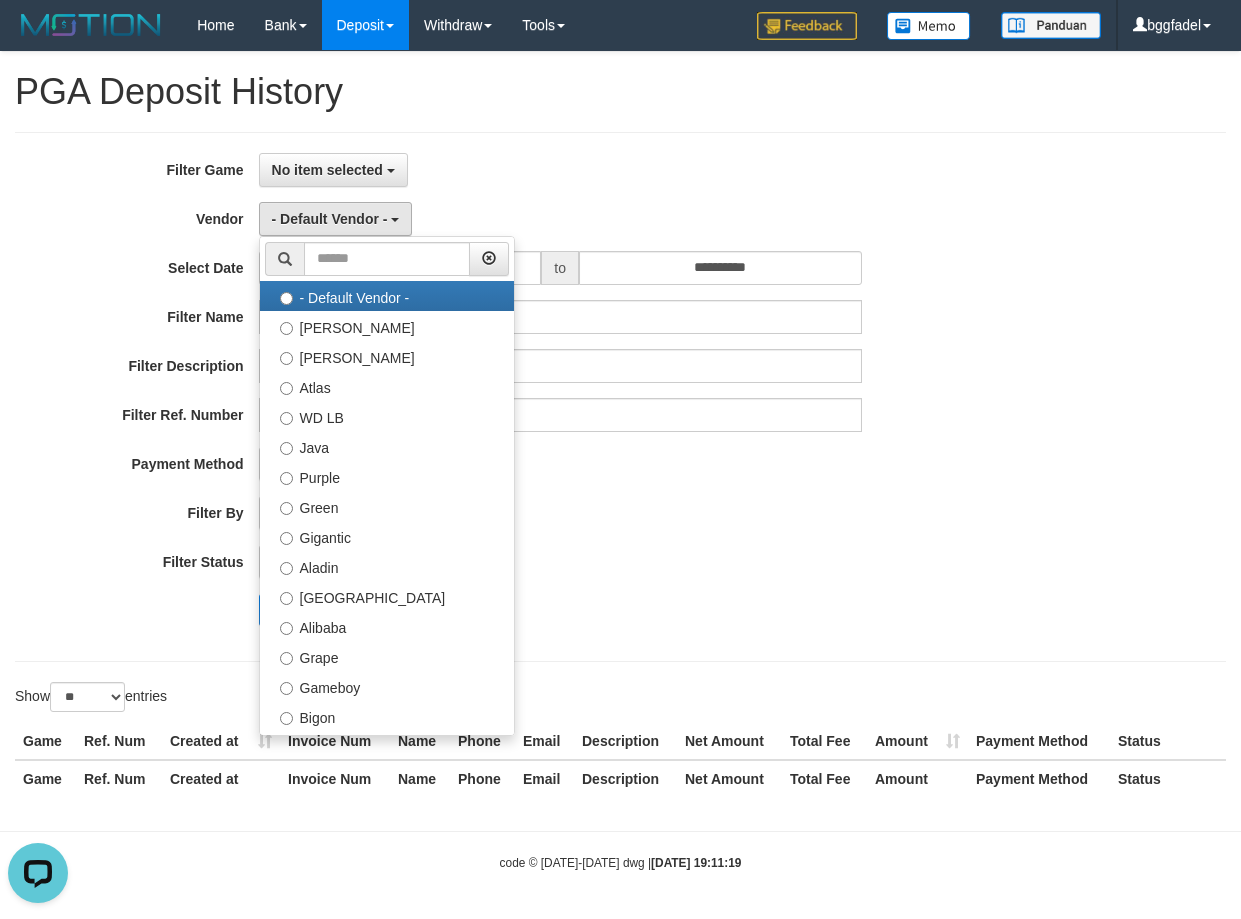 select on "**********" 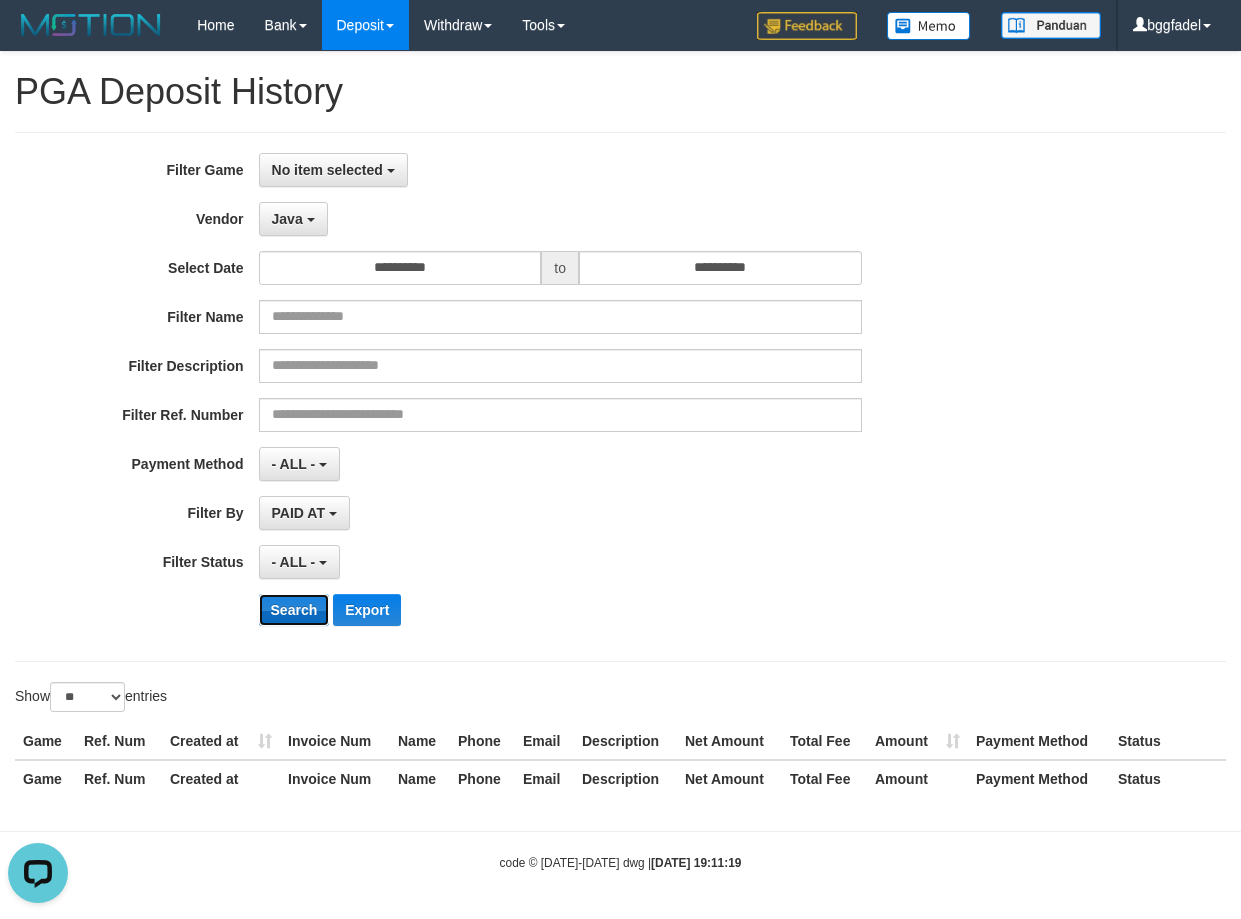 click on "Search" at bounding box center (294, 610) 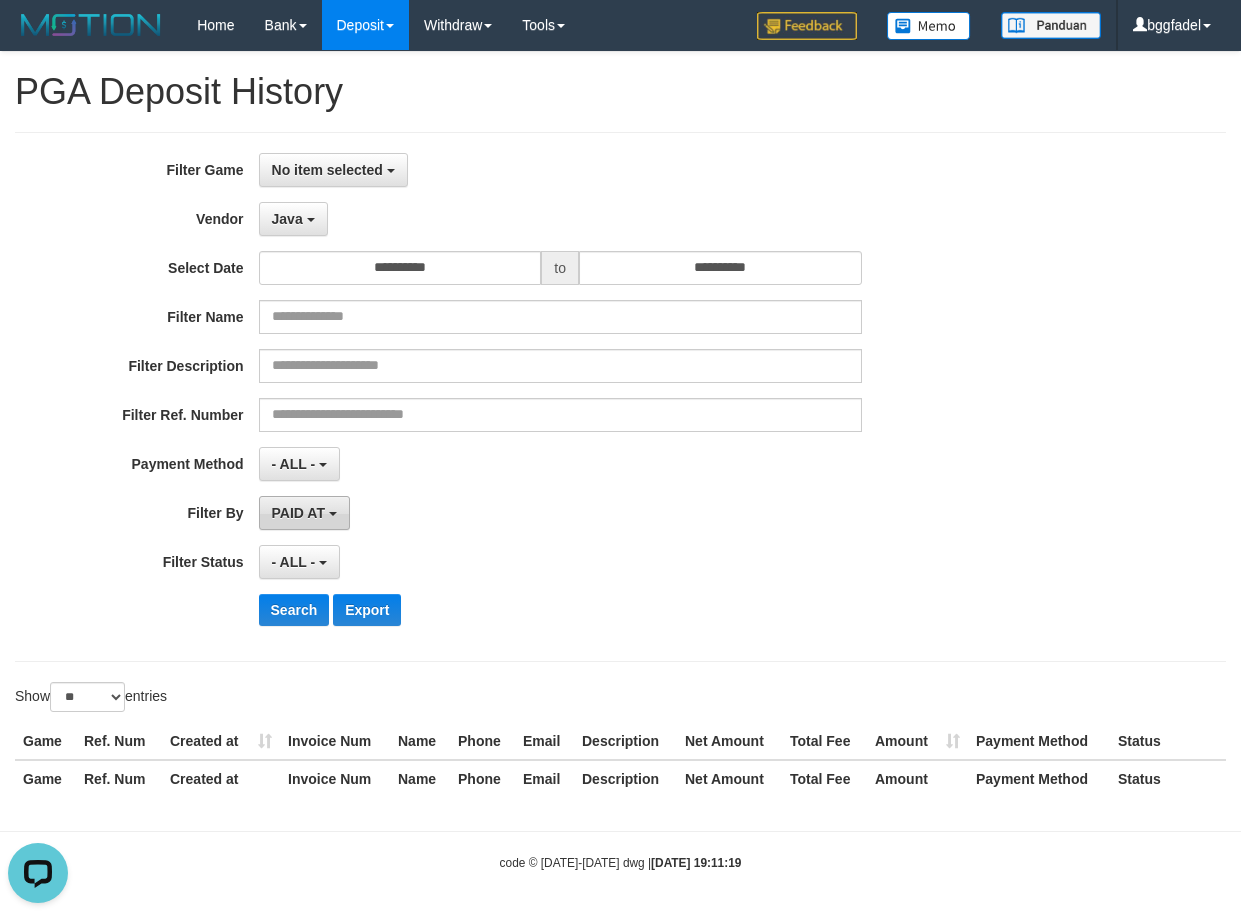 click on "PAID AT" at bounding box center [304, 513] 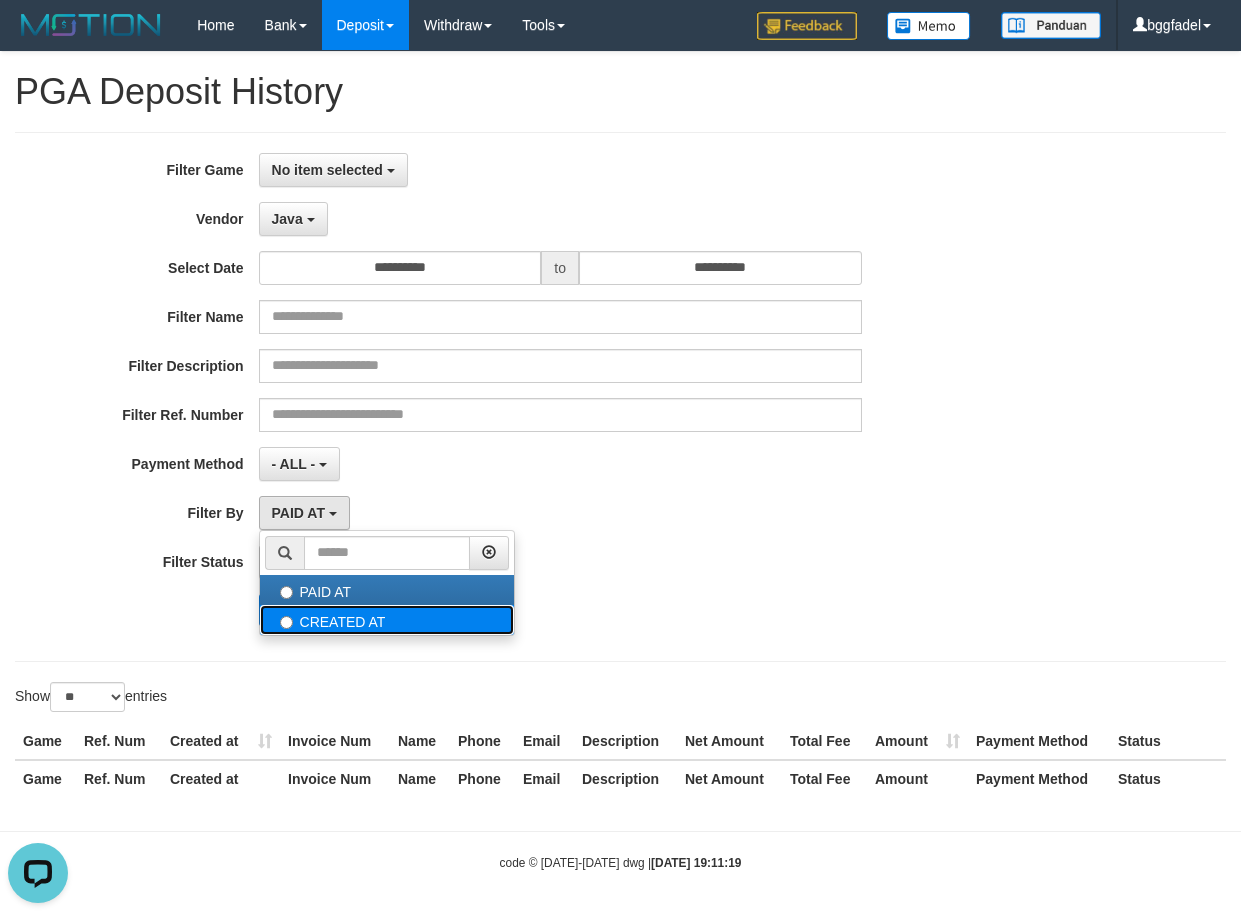click on "CREATED AT" at bounding box center [387, 620] 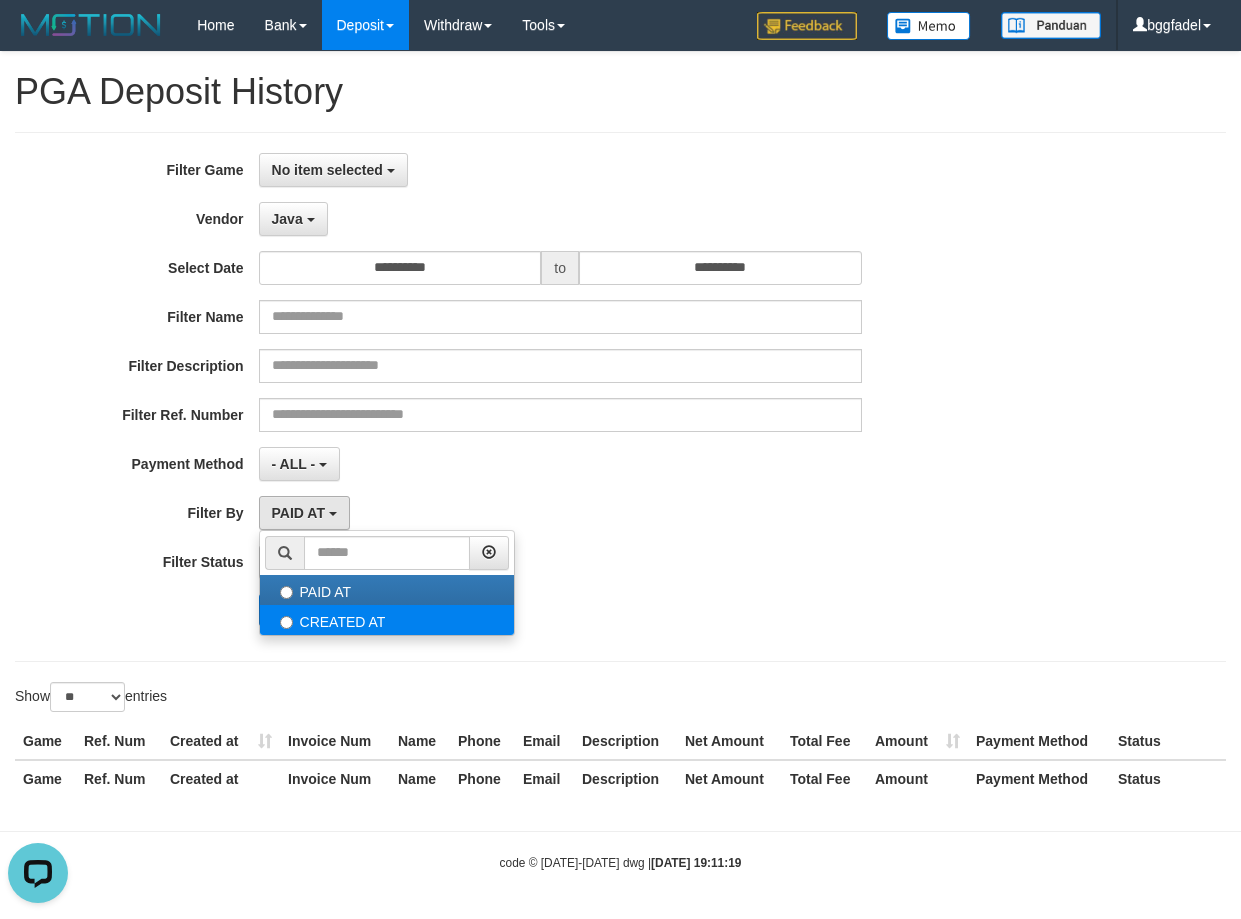 select on "*" 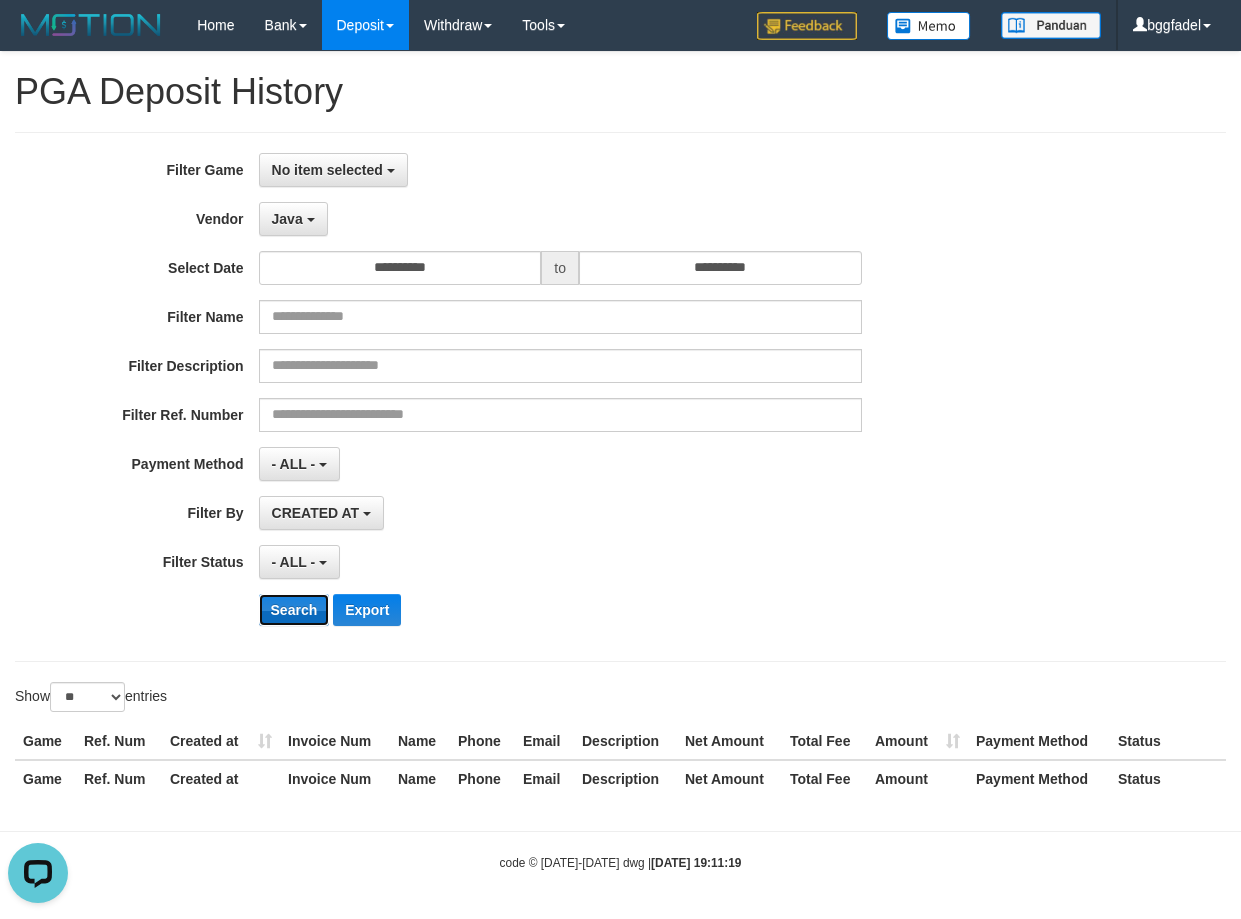 click on "Search" at bounding box center (294, 610) 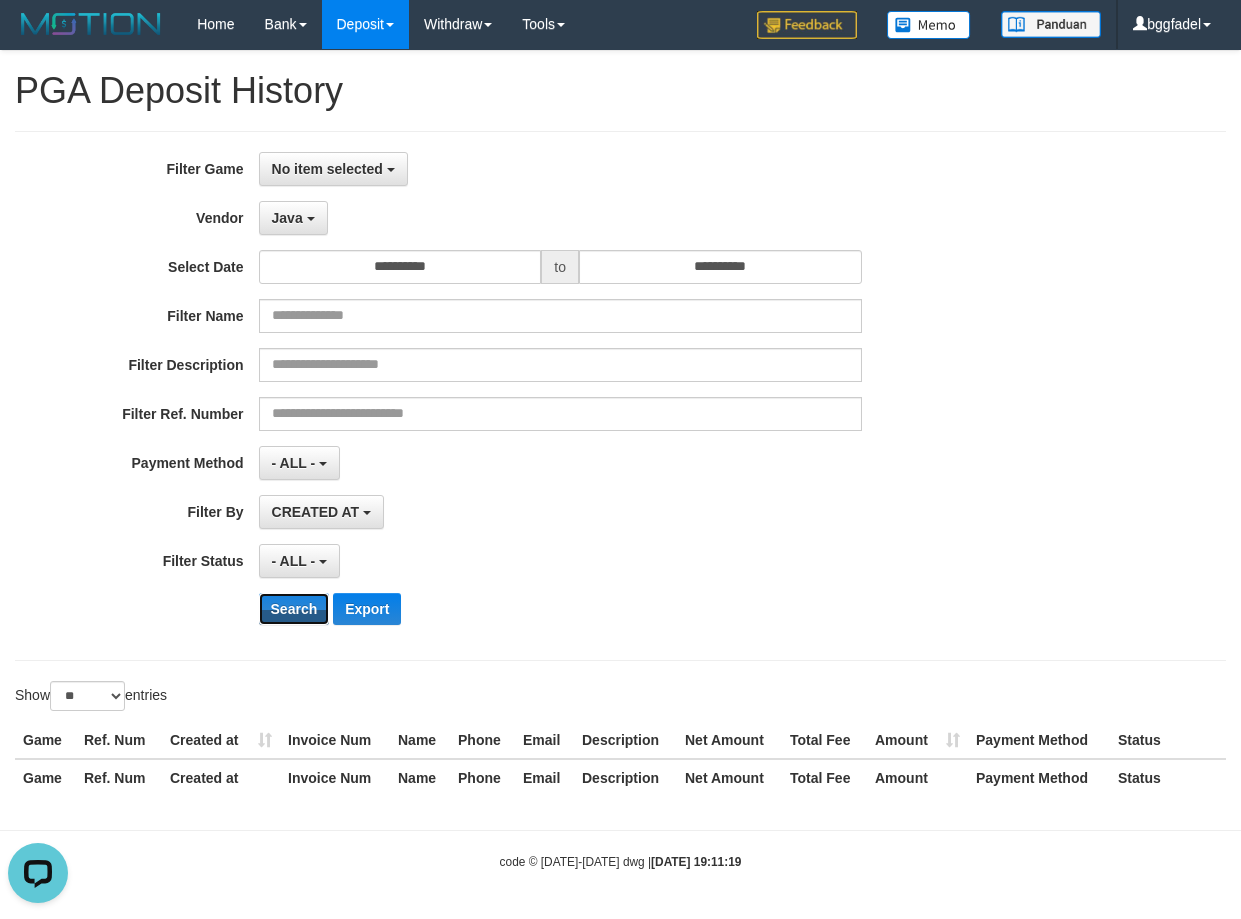 scroll, scrollTop: 3, scrollLeft: 0, axis: vertical 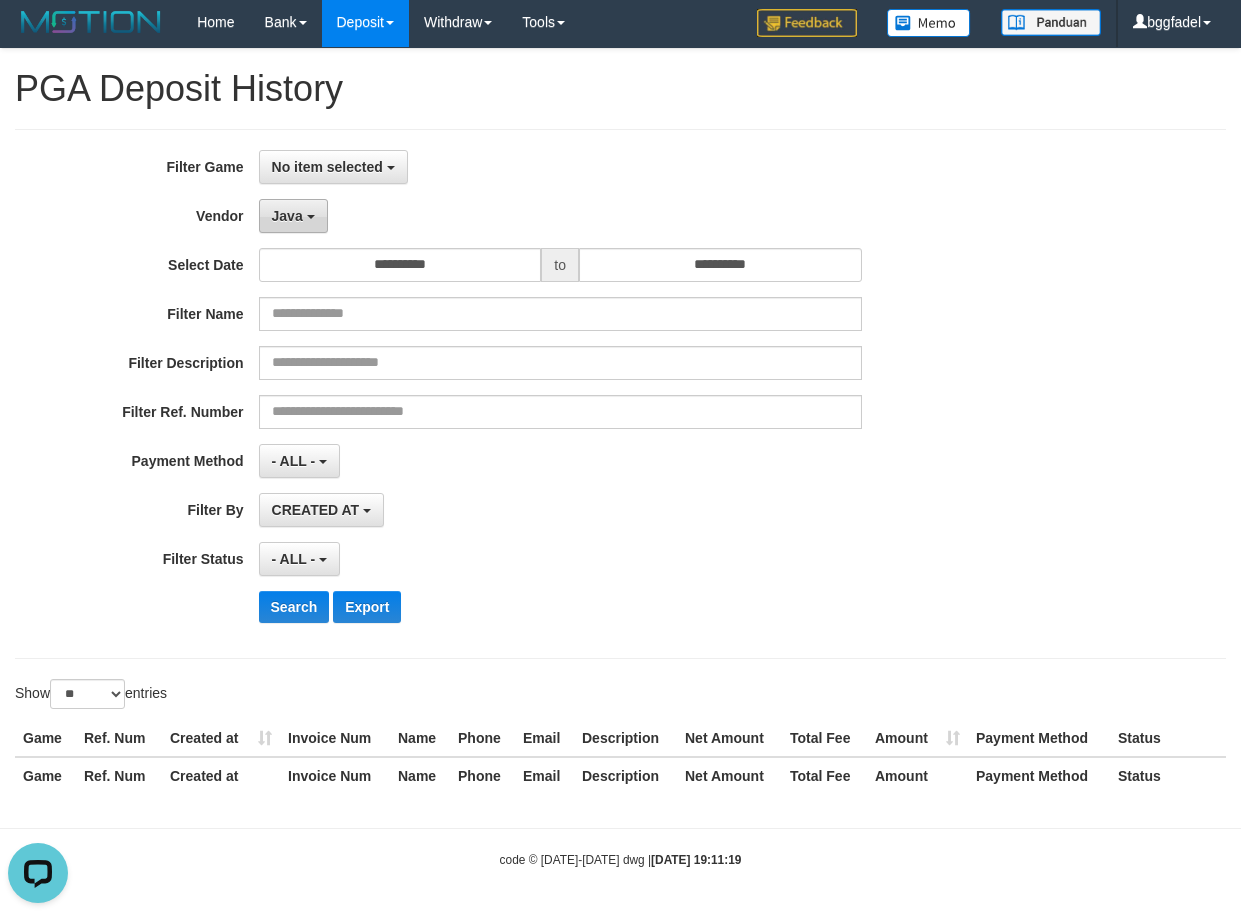 click on "Java" at bounding box center [293, 216] 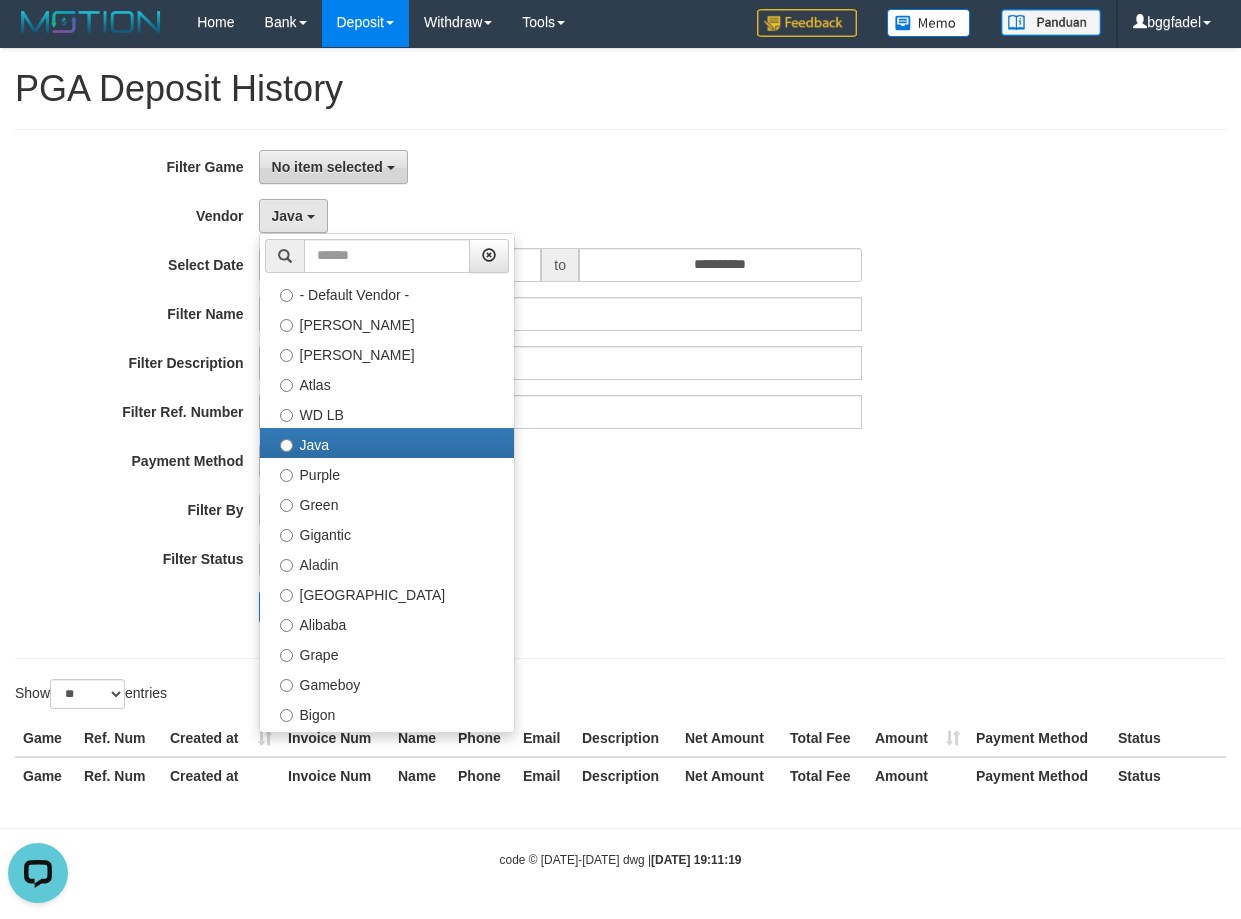 click on "No item selected" at bounding box center (327, 167) 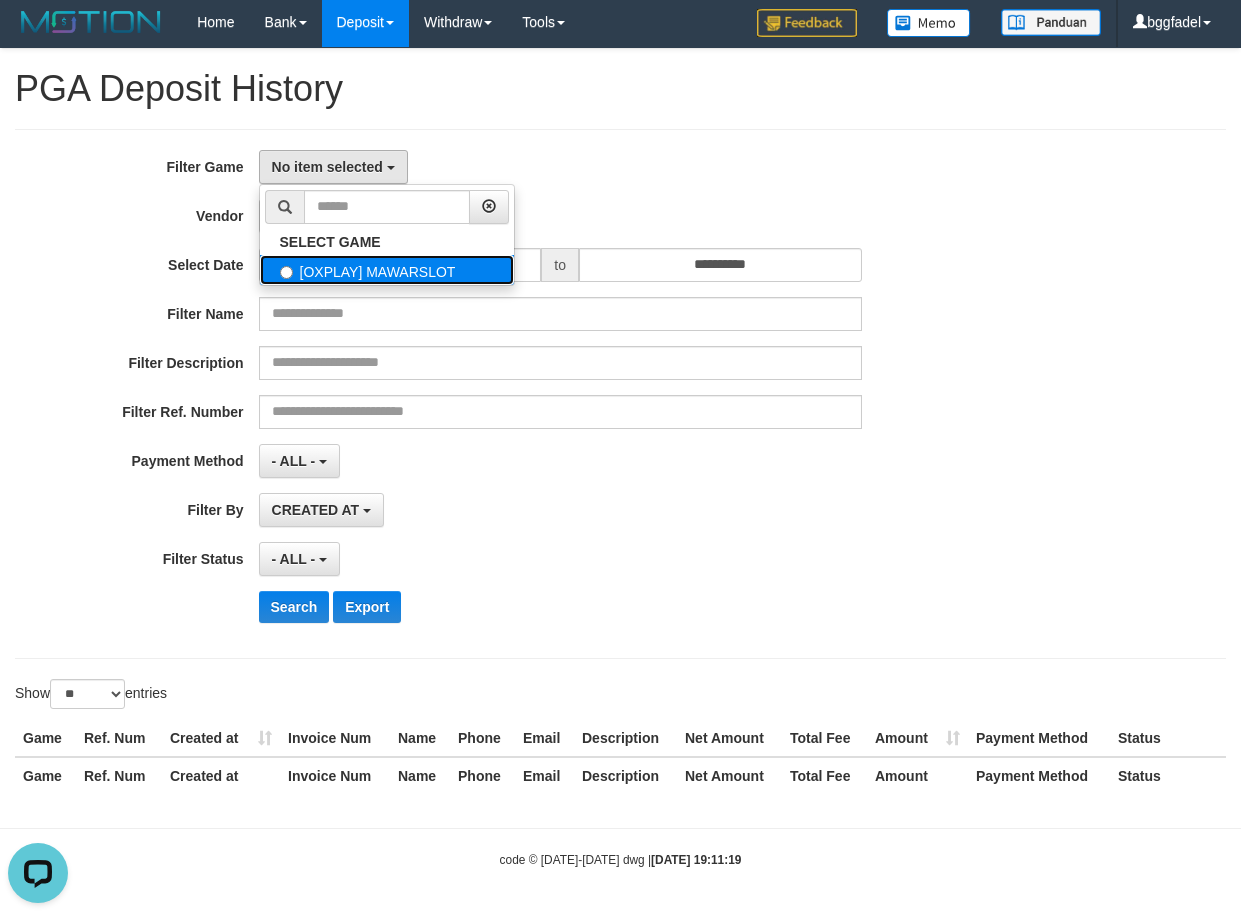 click on "[OXPLAY] MAWARSLOT" at bounding box center (387, 270) 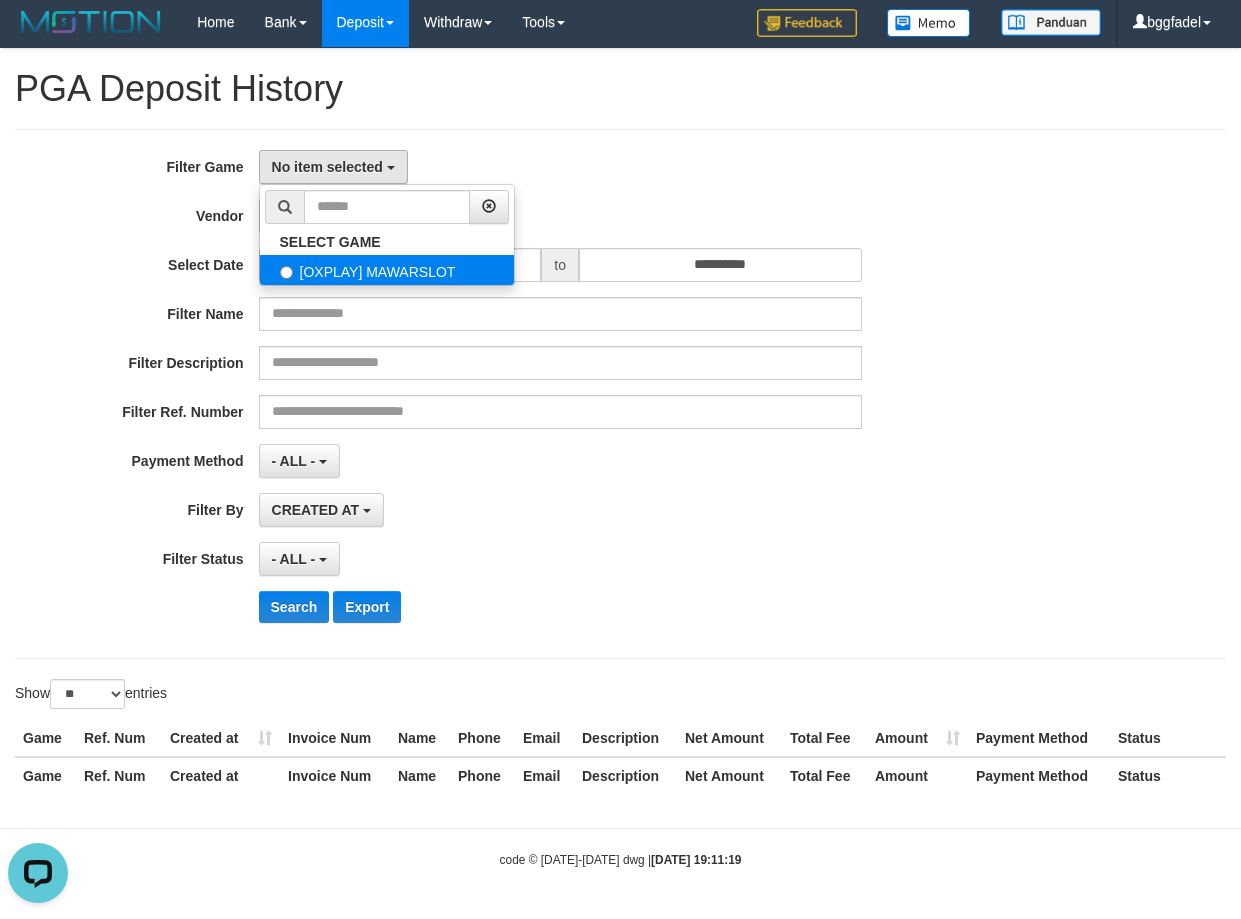 select on "****" 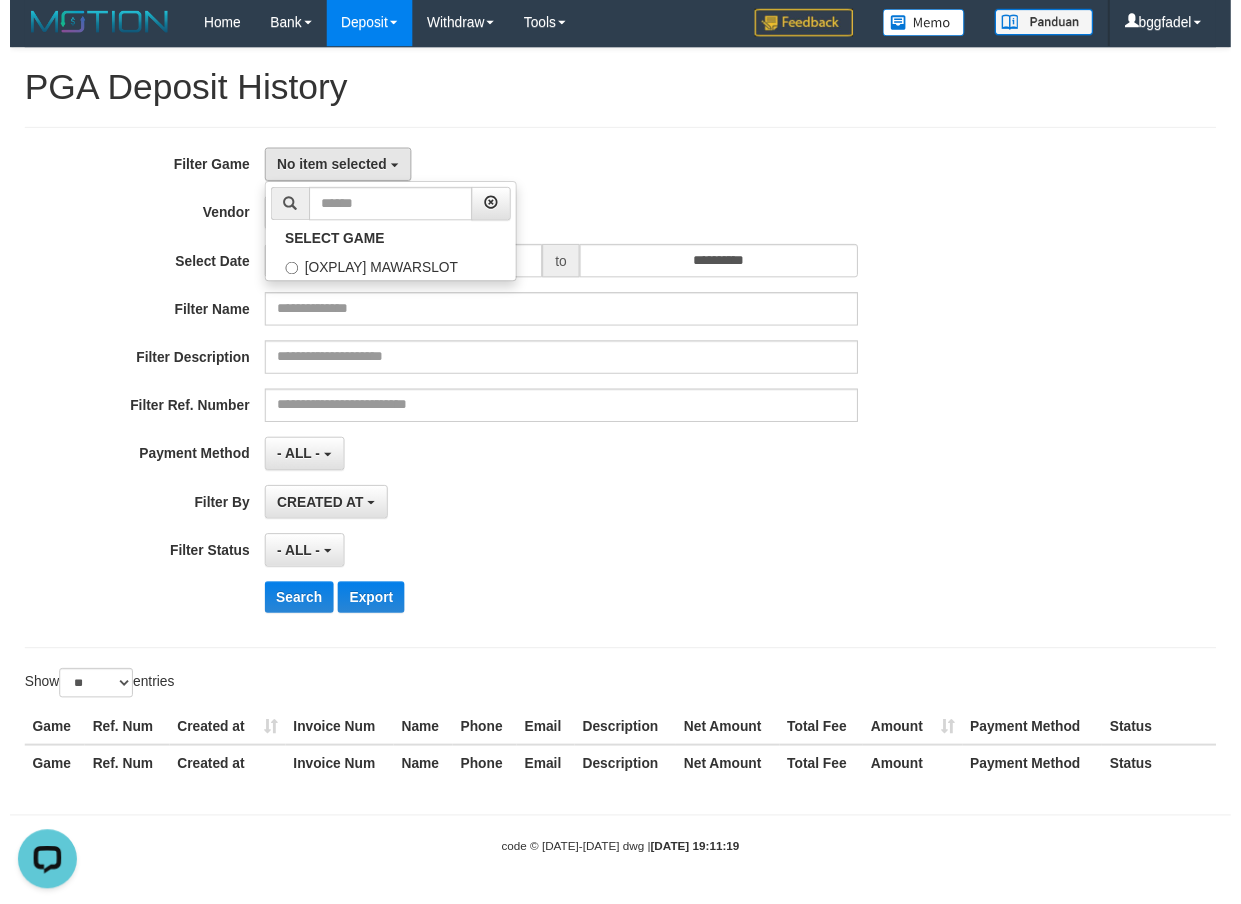 scroll, scrollTop: 18, scrollLeft: 0, axis: vertical 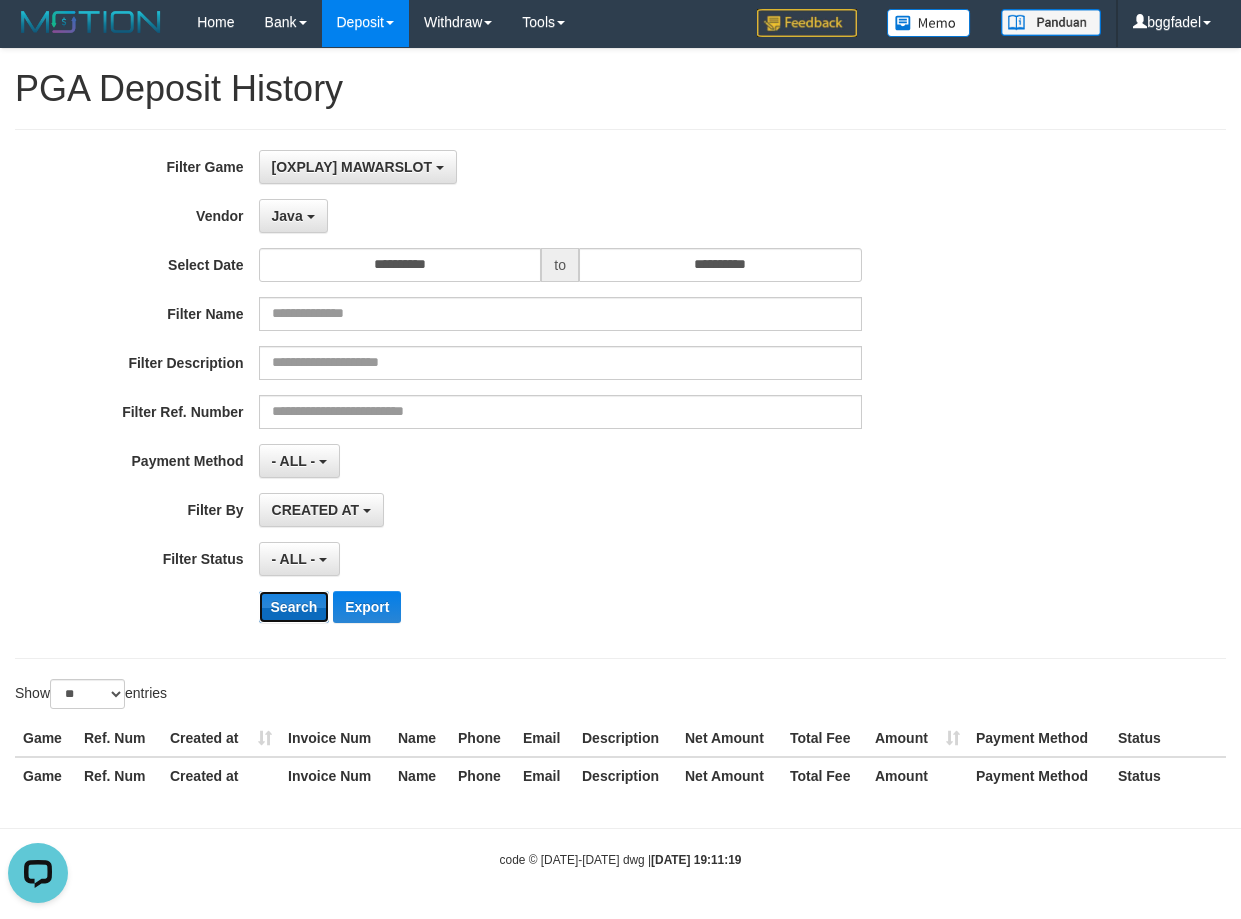 click on "Search" at bounding box center (294, 607) 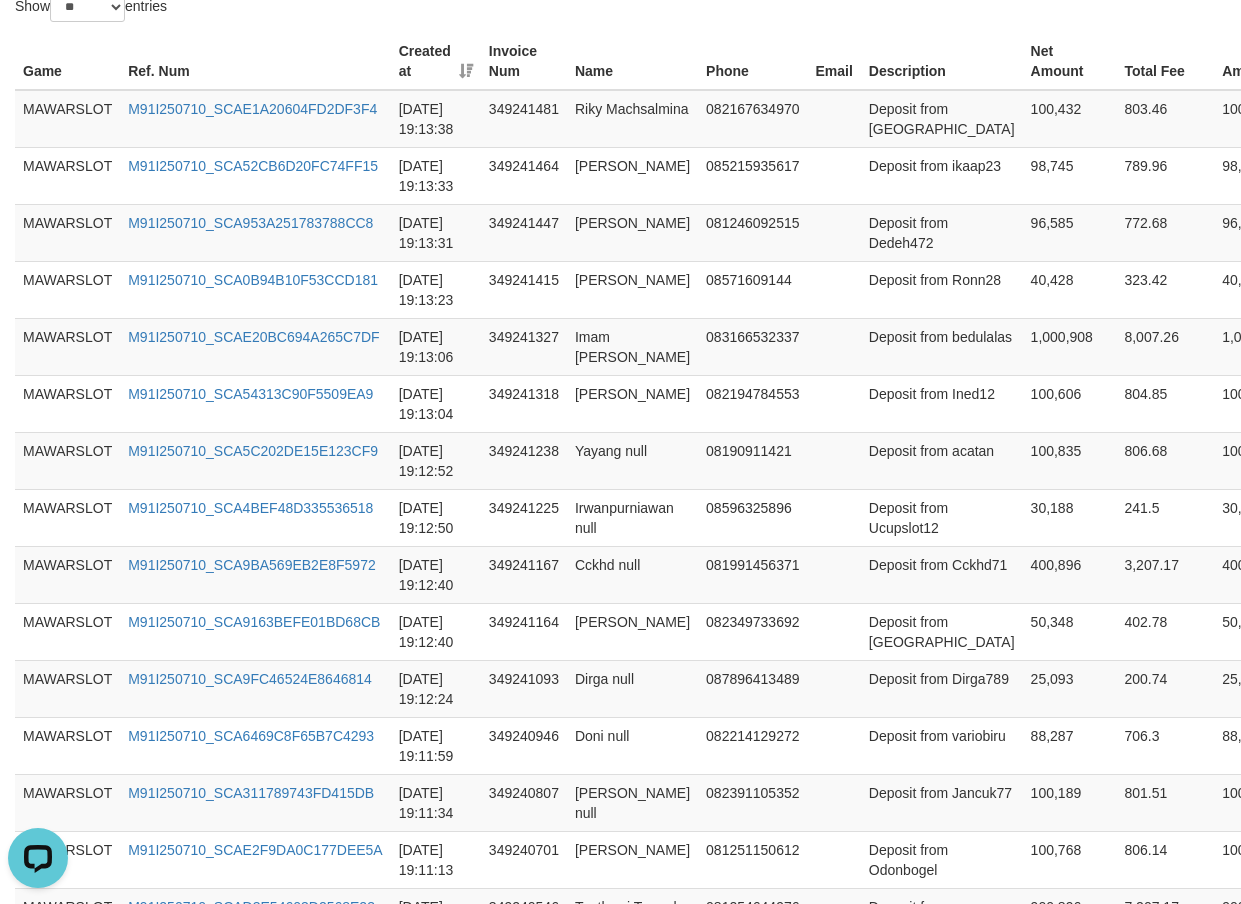 type 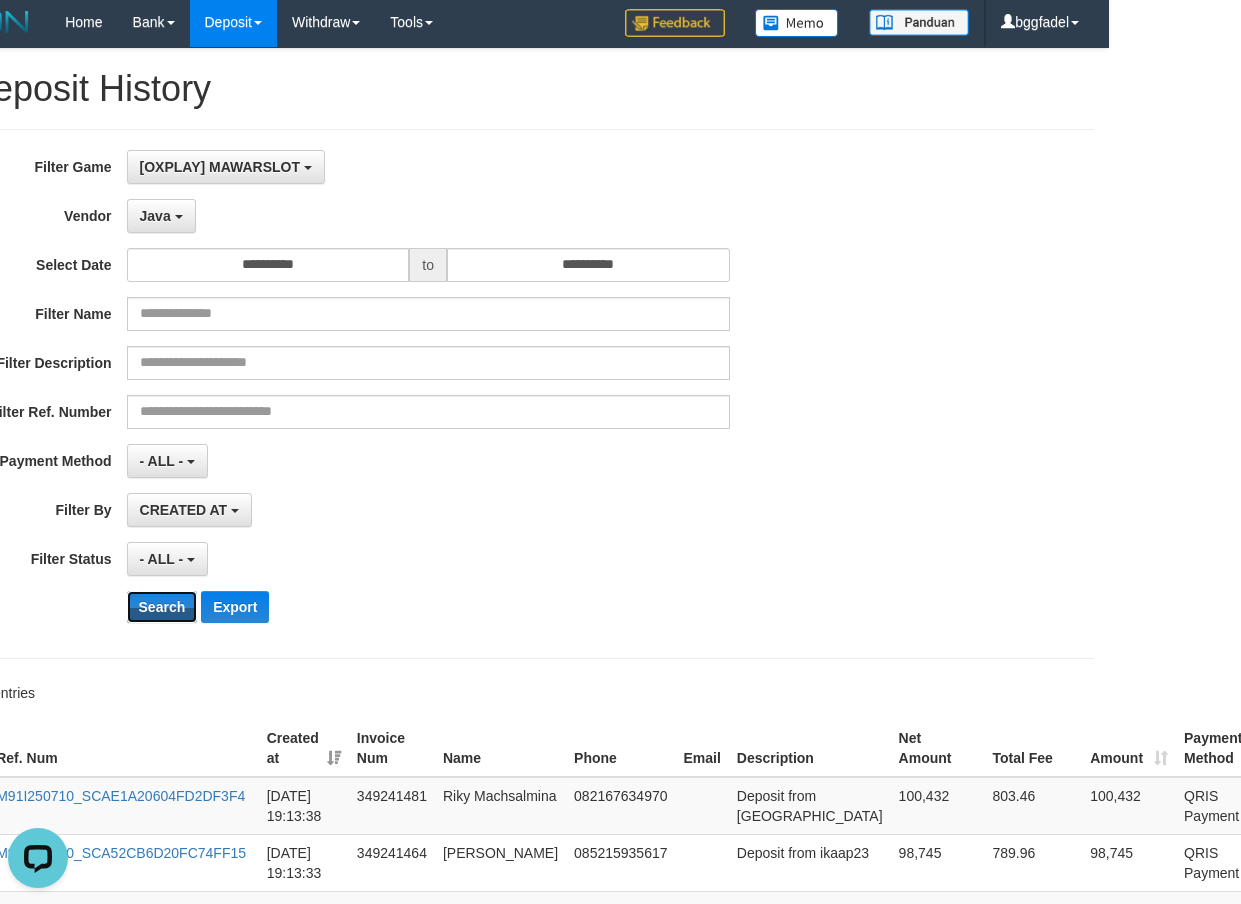 scroll, scrollTop: 603, scrollLeft: 132, axis: both 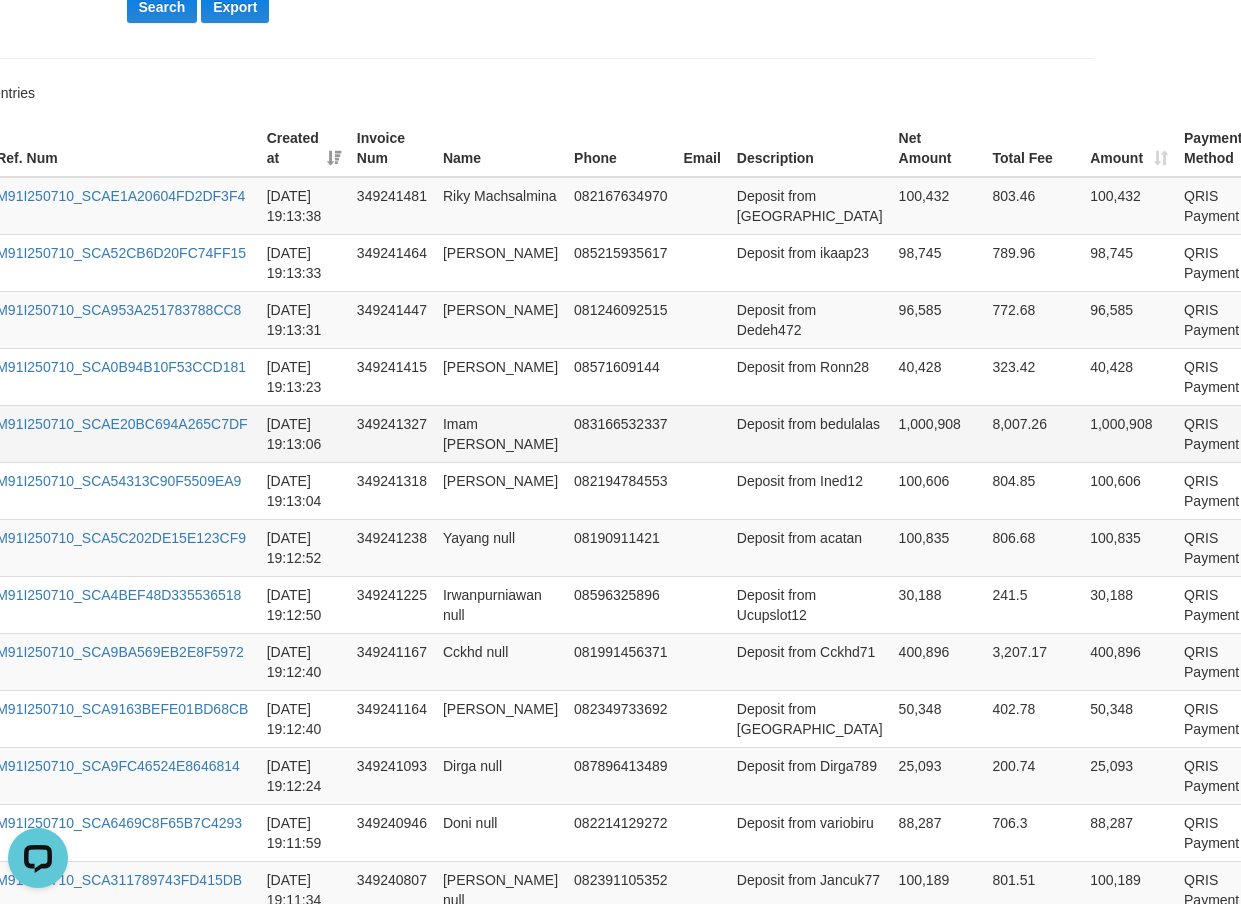 click on "Deposit from bedulalas" at bounding box center (810, 433) 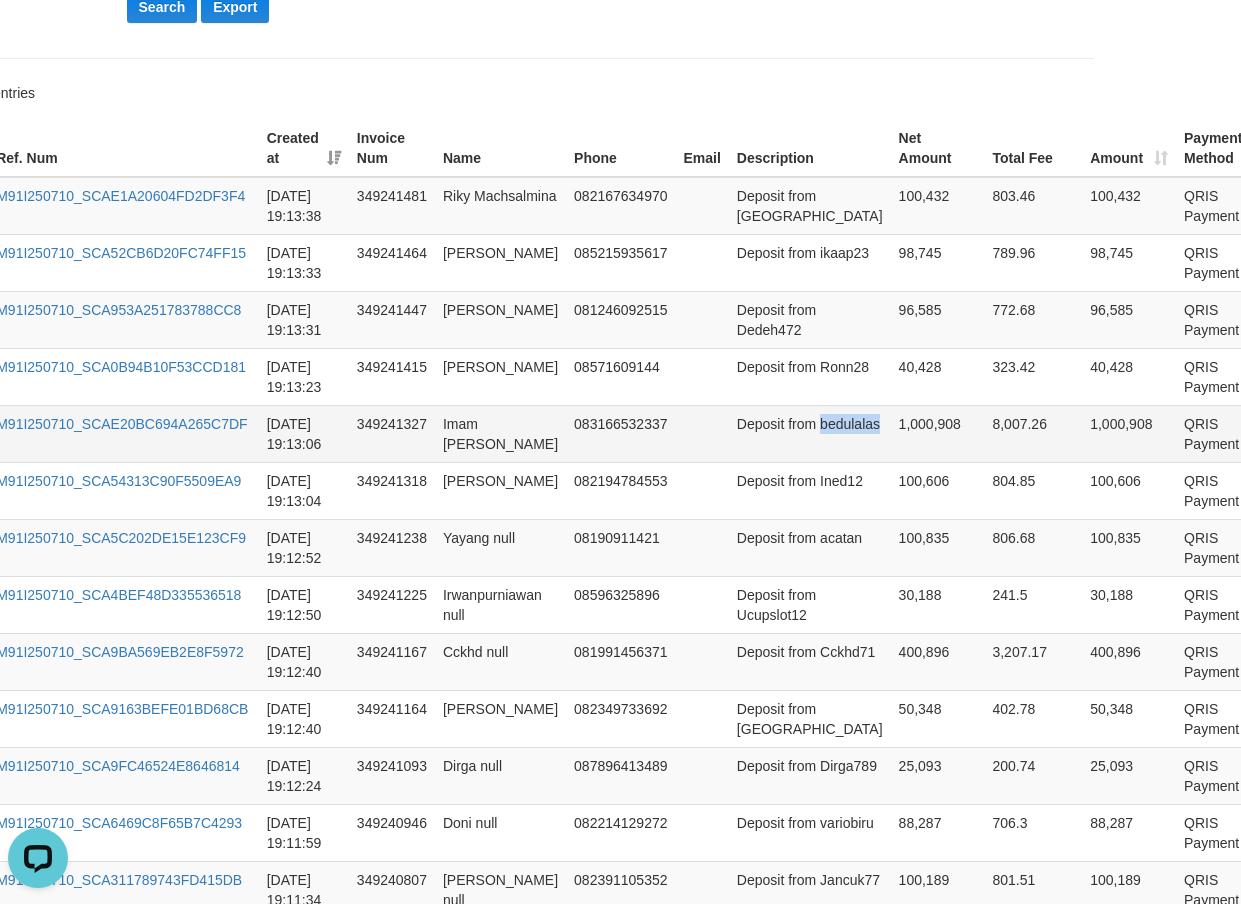click on "Deposit from bedulalas" at bounding box center [810, 433] 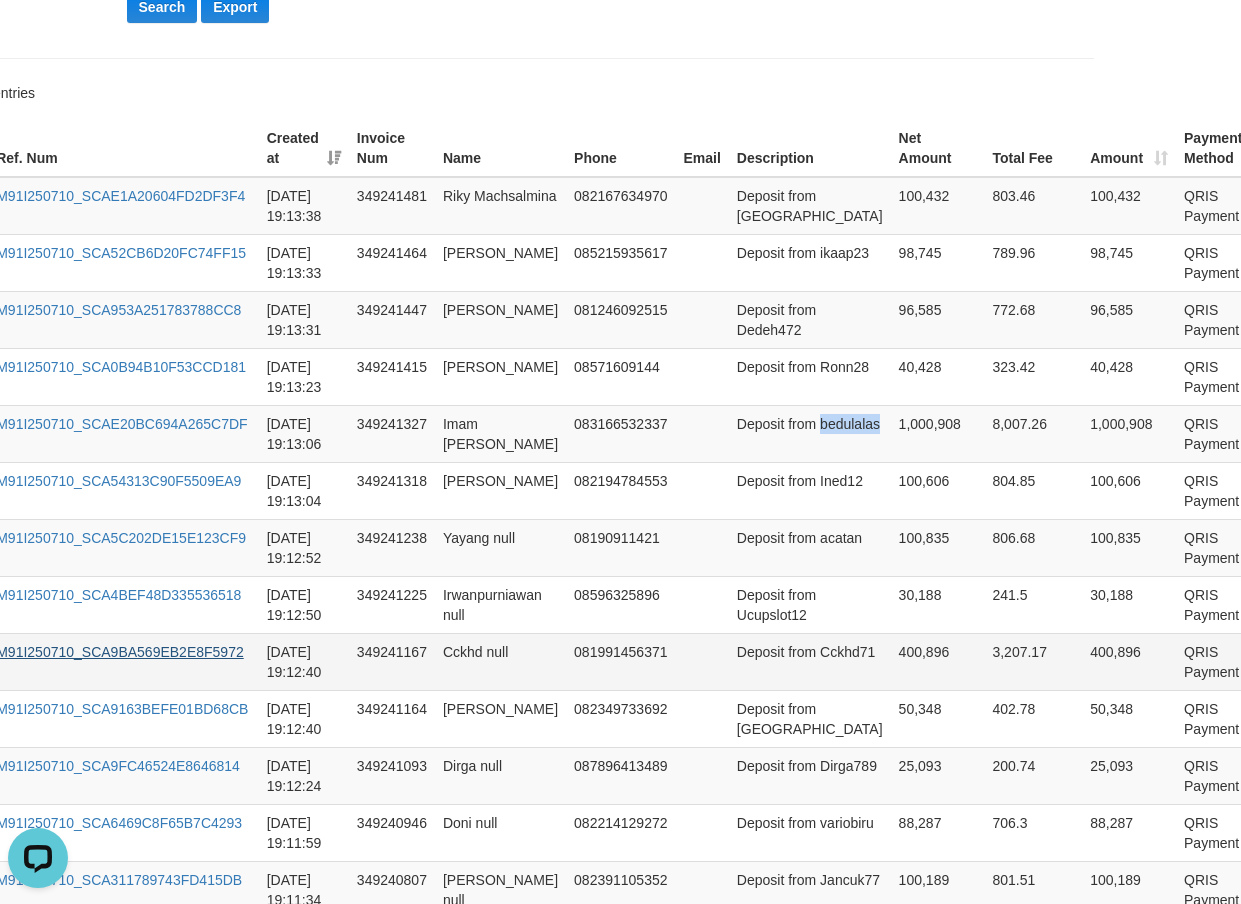 copy on "bedulalas" 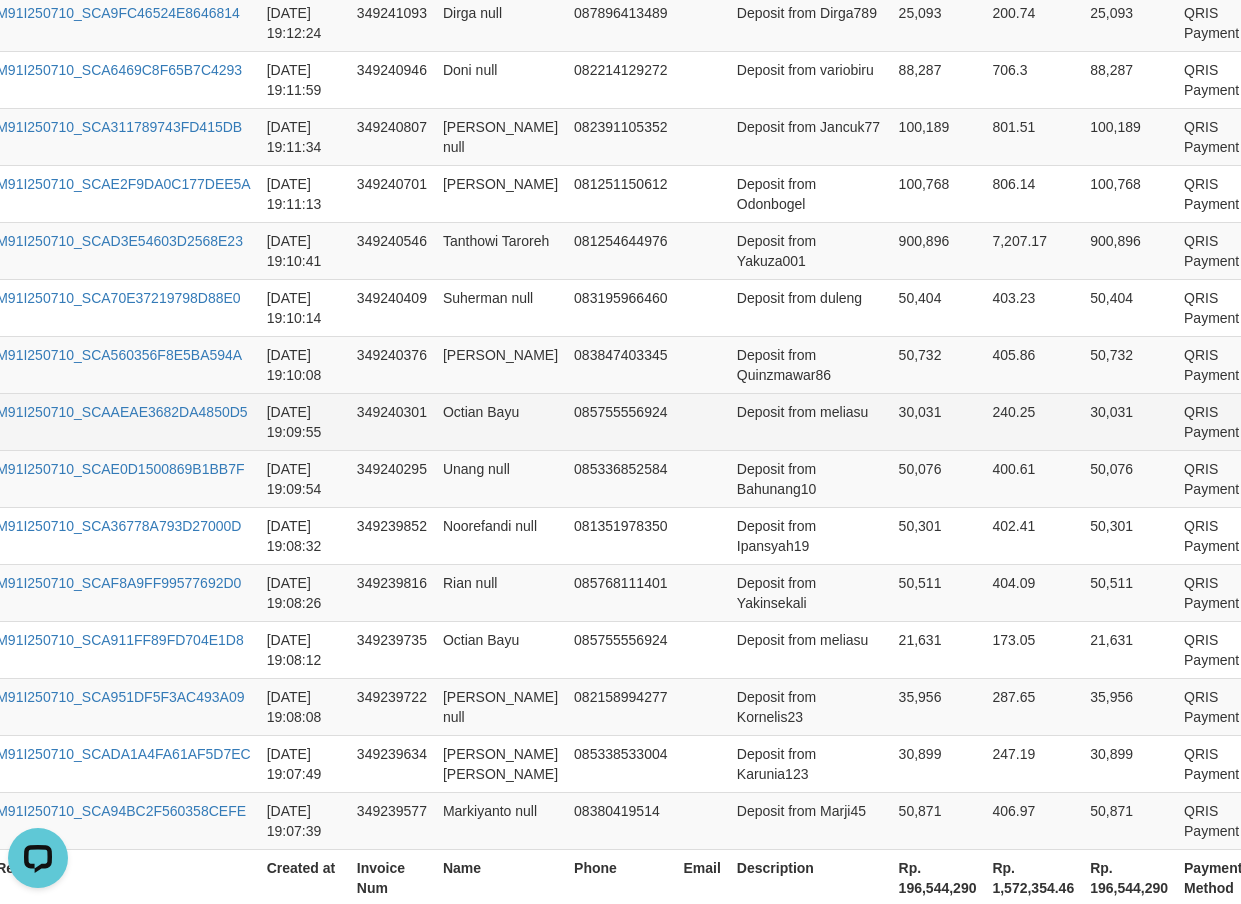 scroll, scrollTop: 1218, scrollLeft: 132, axis: both 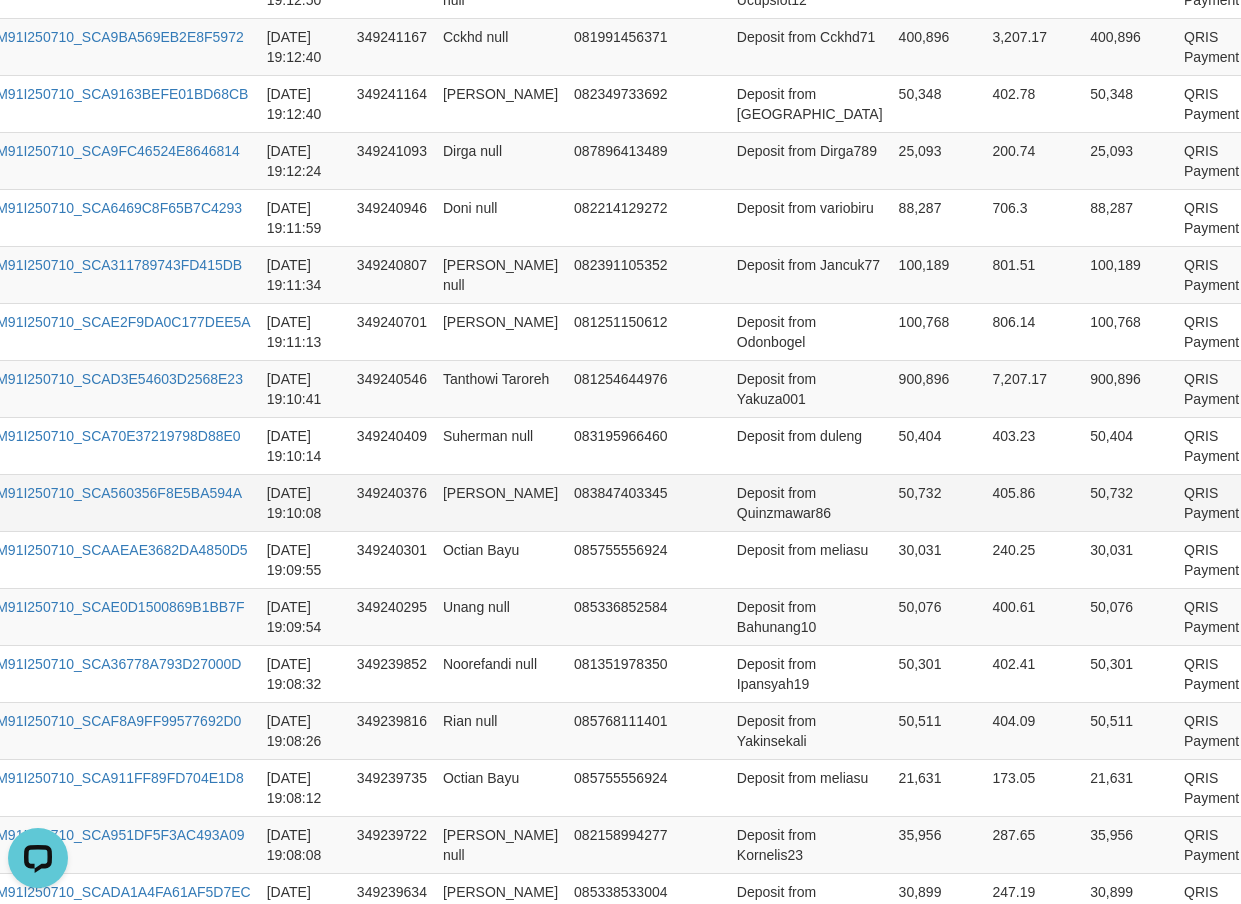click on "Deposit from Quinzmawar86" at bounding box center [810, 502] 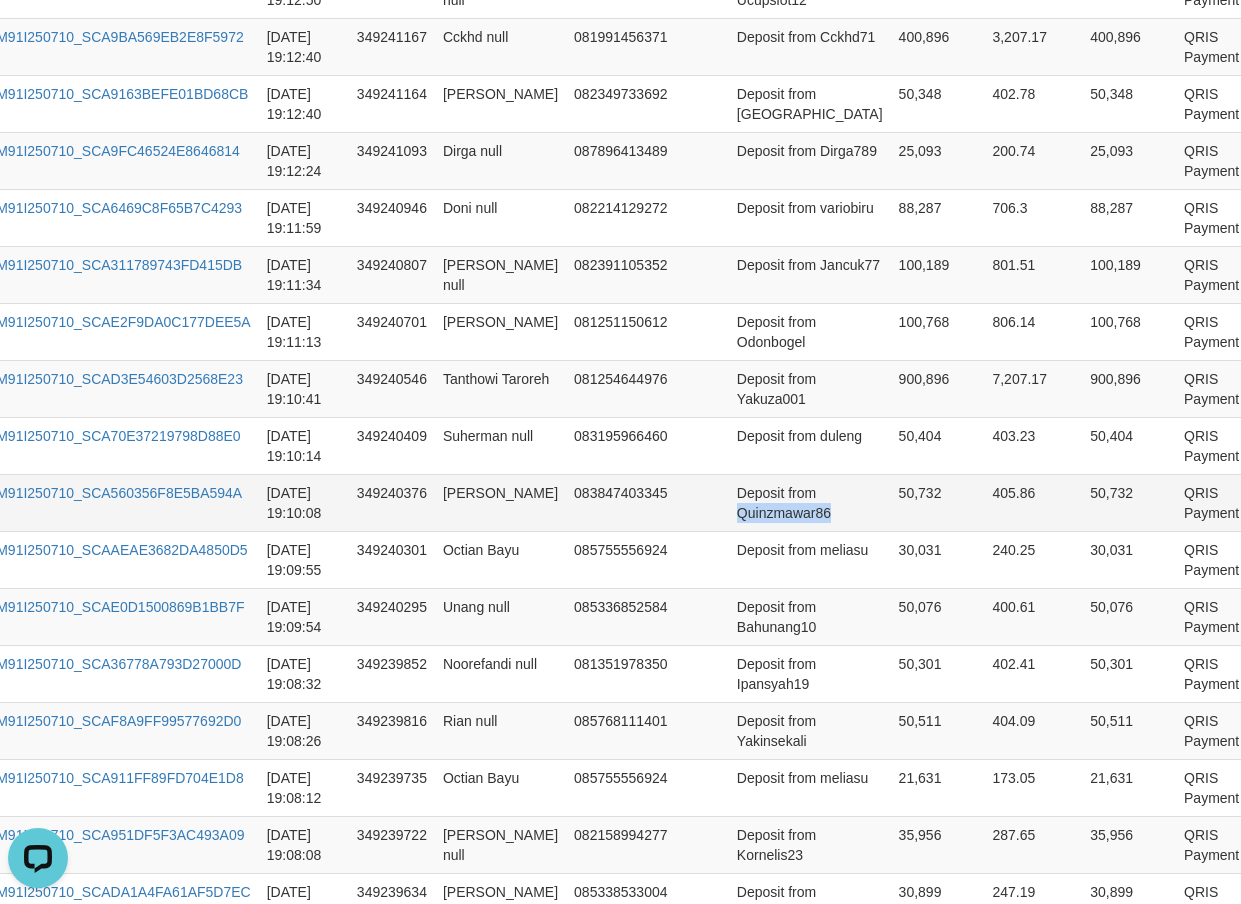 click on "Deposit from Quinzmawar86" at bounding box center [810, 502] 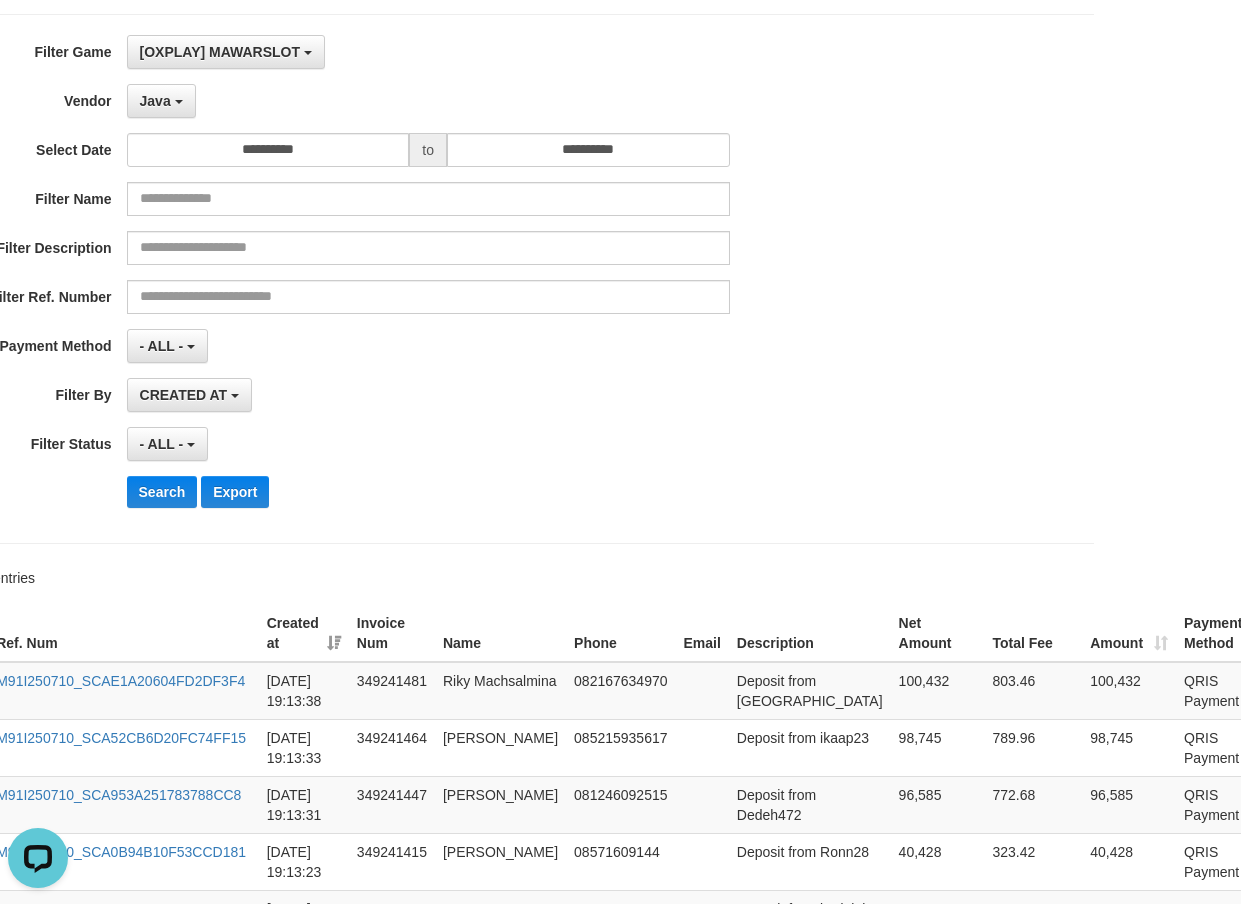 scroll, scrollTop: 0, scrollLeft: 132, axis: horizontal 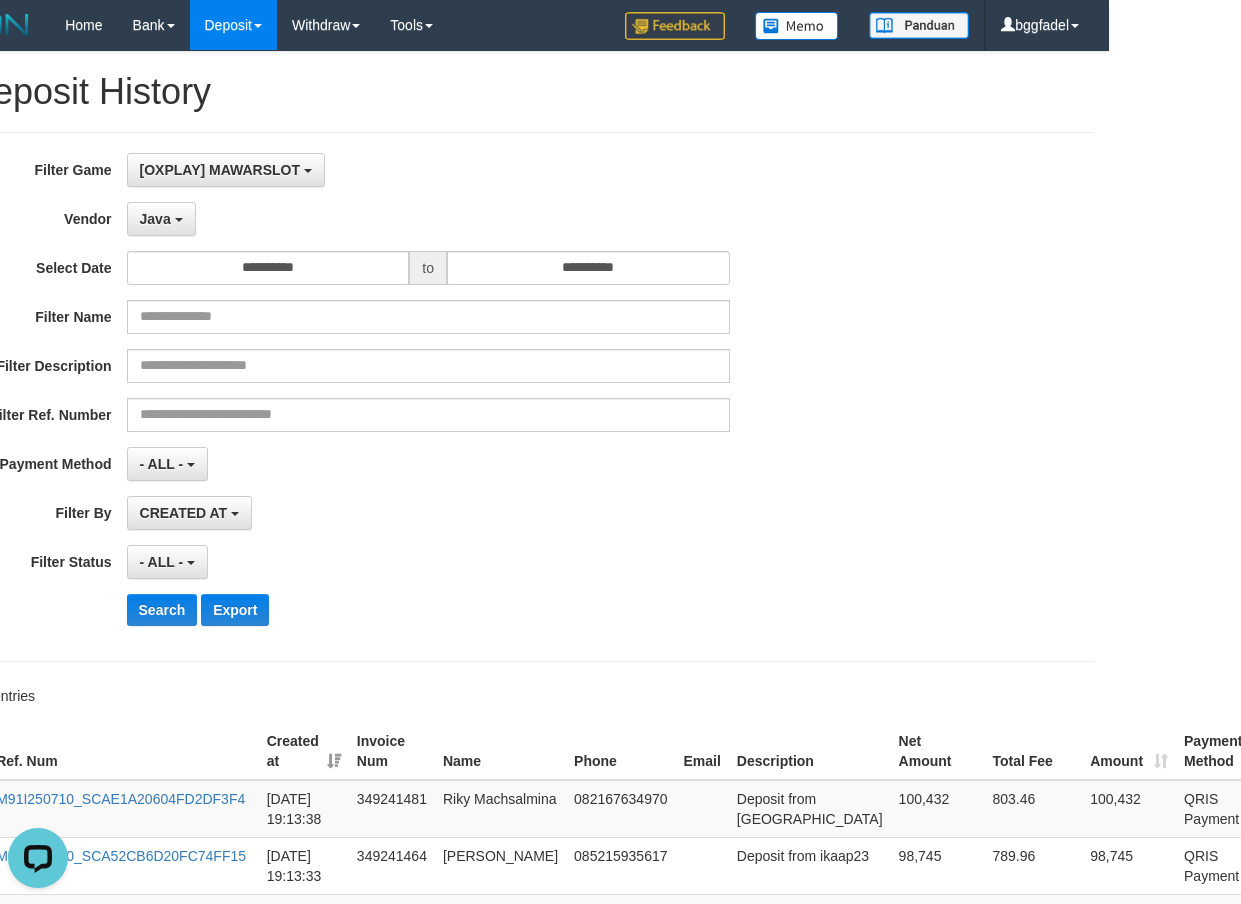 click on "[OXPLAY] MAWARSLOT
SELECT GAME
[OXPLAY] MAWARSLOT" at bounding box center (428, 170) 